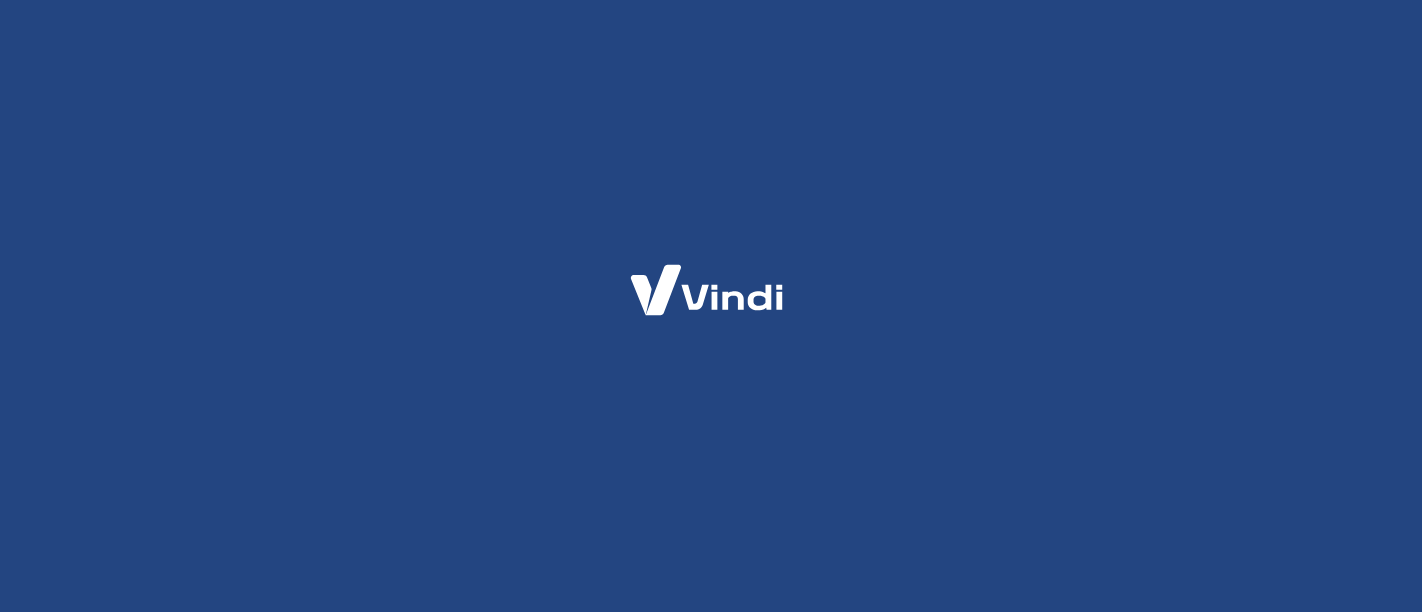 scroll, scrollTop: 0, scrollLeft: 0, axis: both 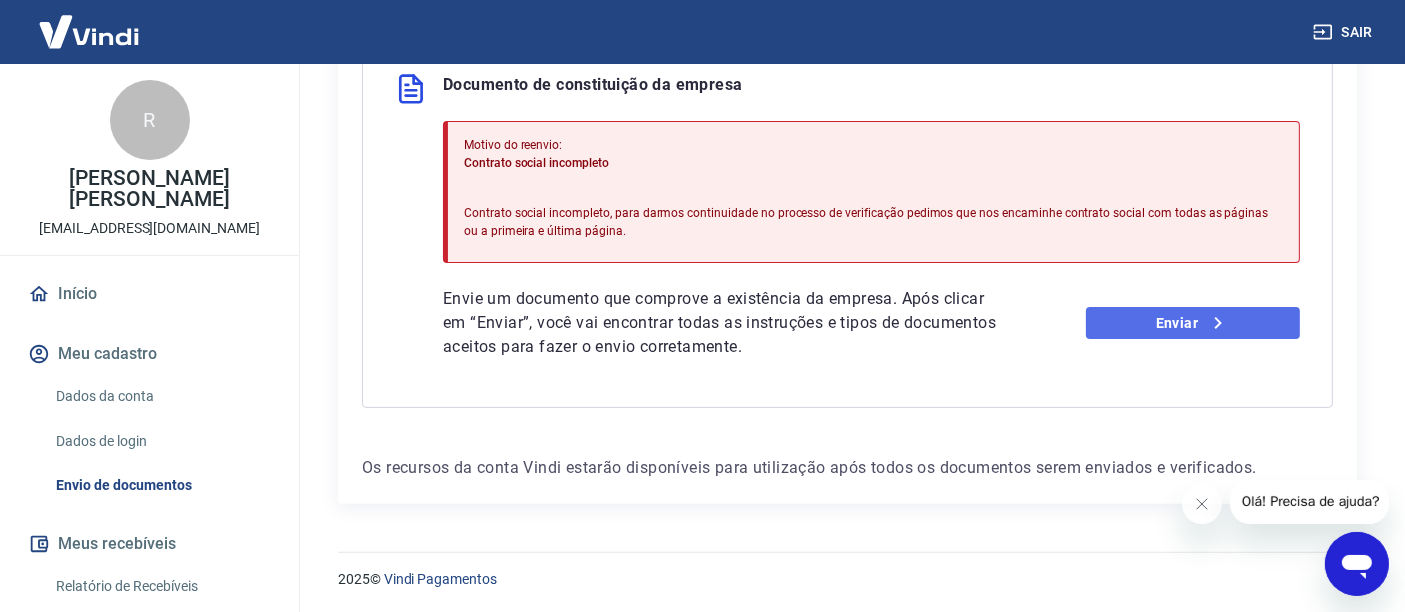 click on "Enviar" at bounding box center (1193, 323) 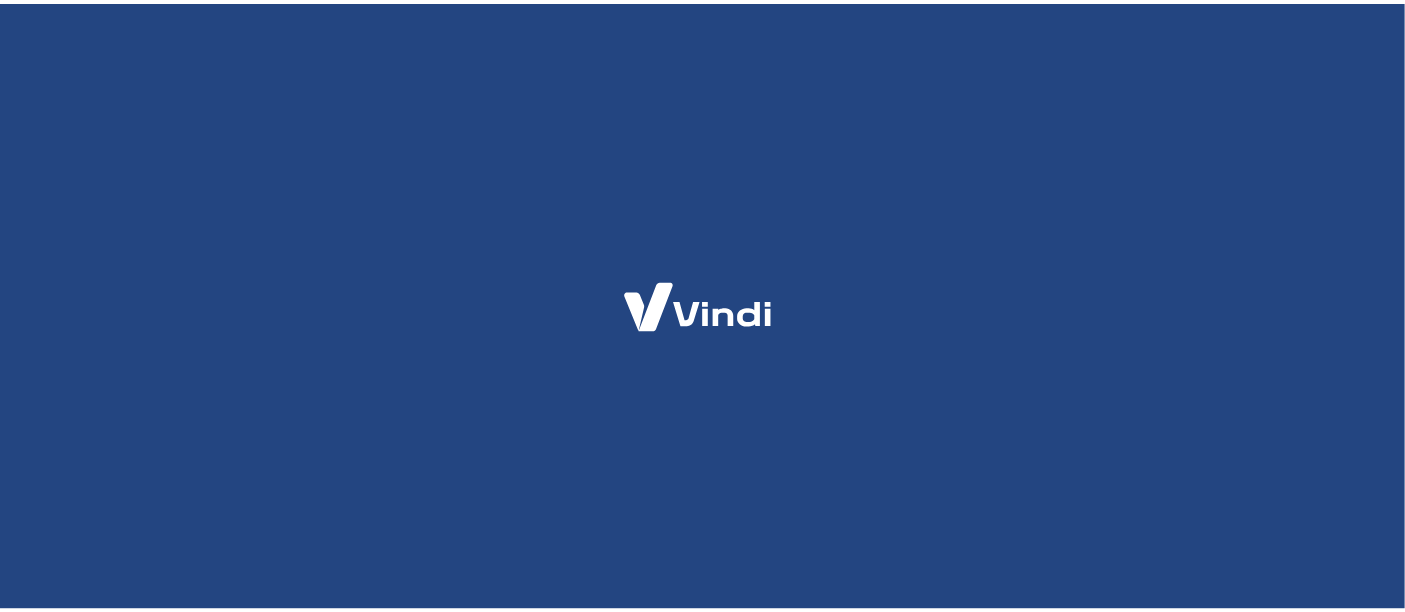 scroll, scrollTop: 0, scrollLeft: 0, axis: both 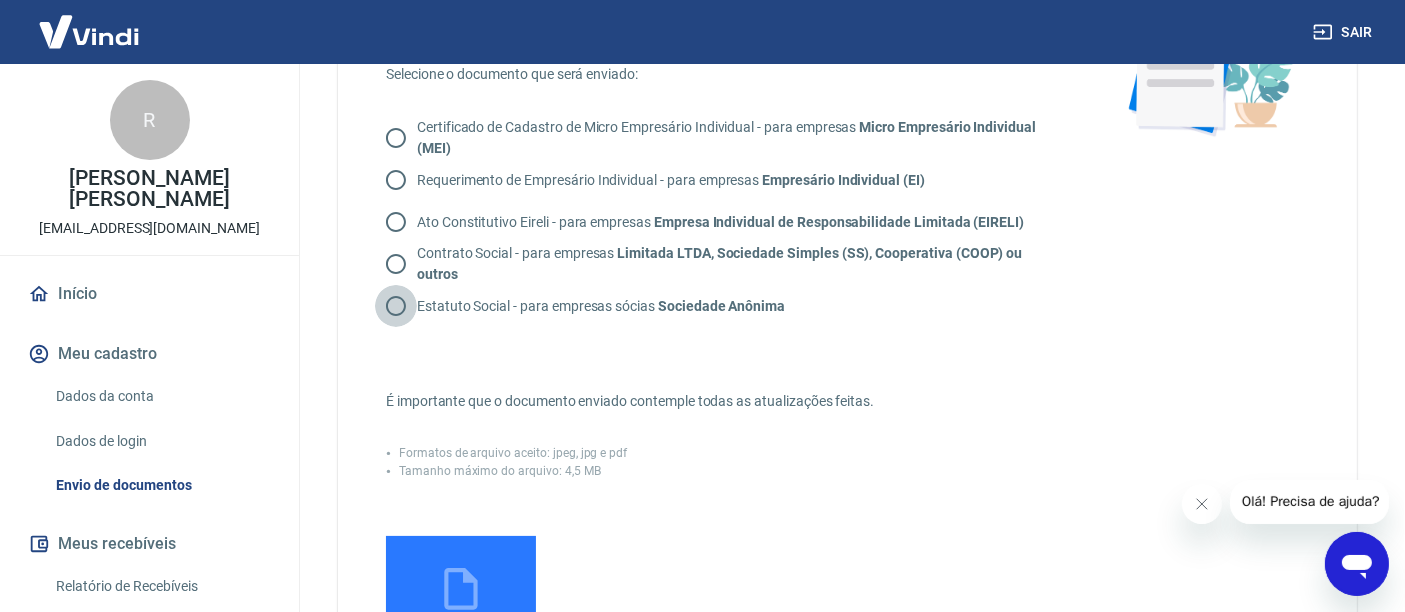 click on "Estatuto Social - para empresas sócias   Sociedade Anônima" at bounding box center [396, 306] 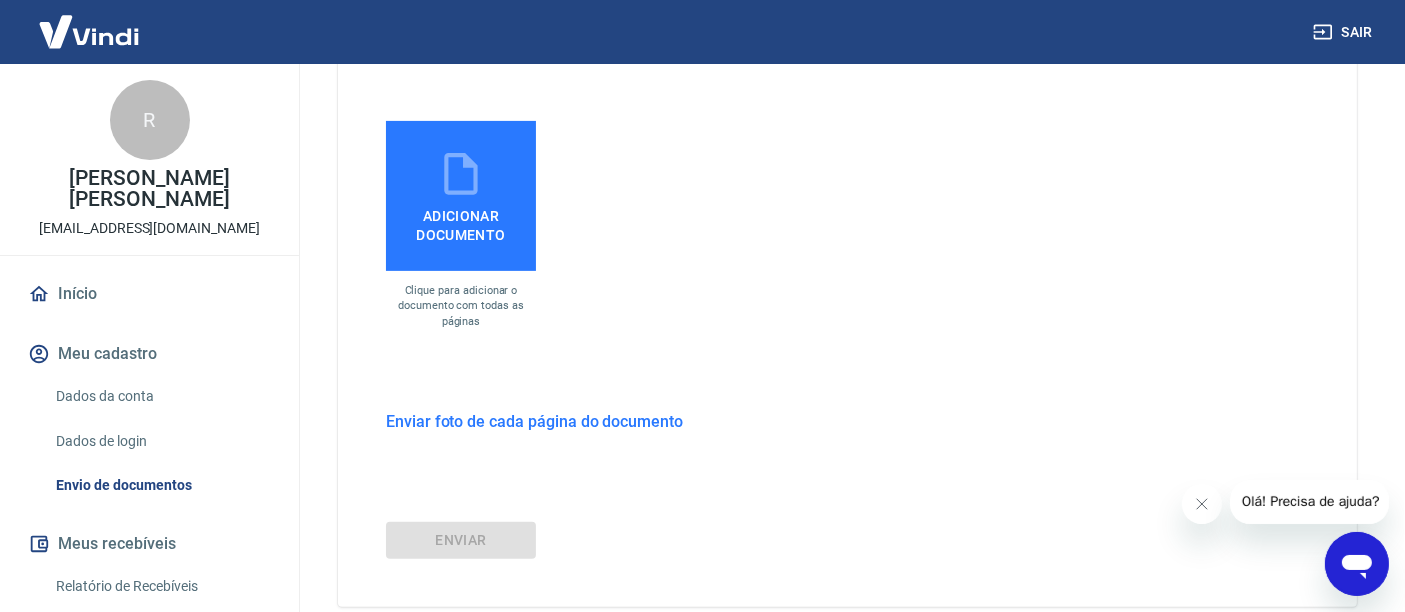 scroll, scrollTop: 666, scrollLeft: 0, axis: vertical 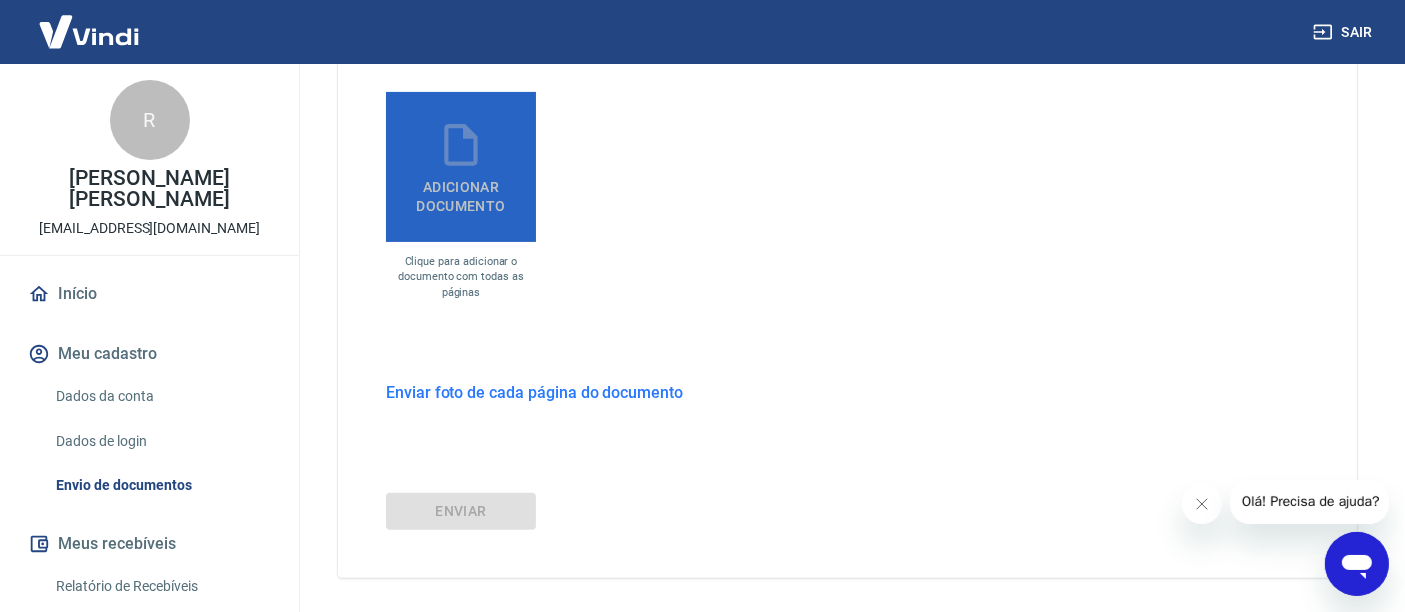 click on "Adicionar documento" at bounding box center [461, 192] 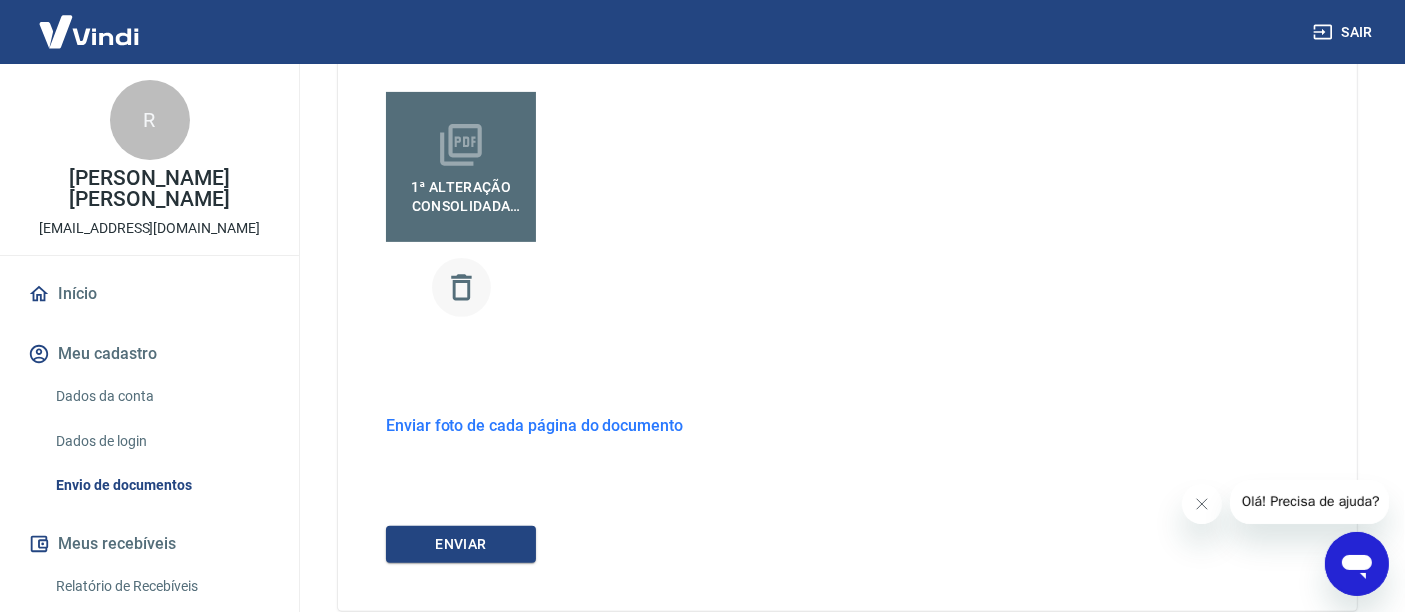 click 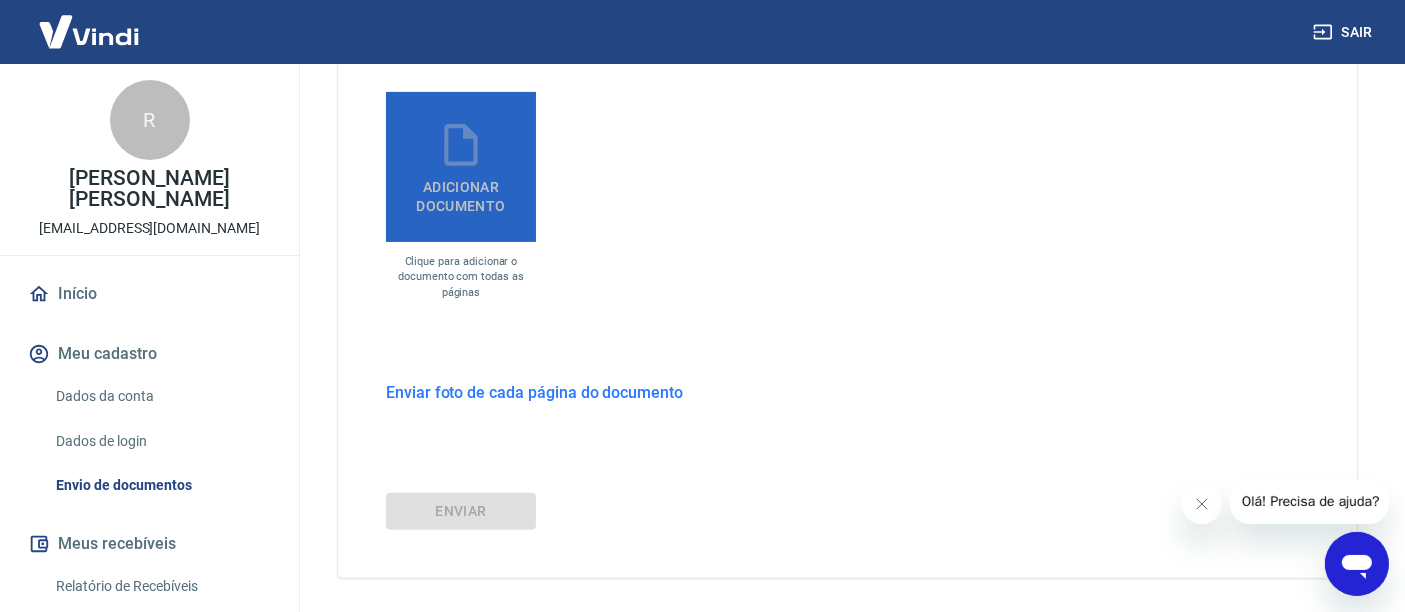 click on "Adicionar documento" at bounding box center (461, 192) 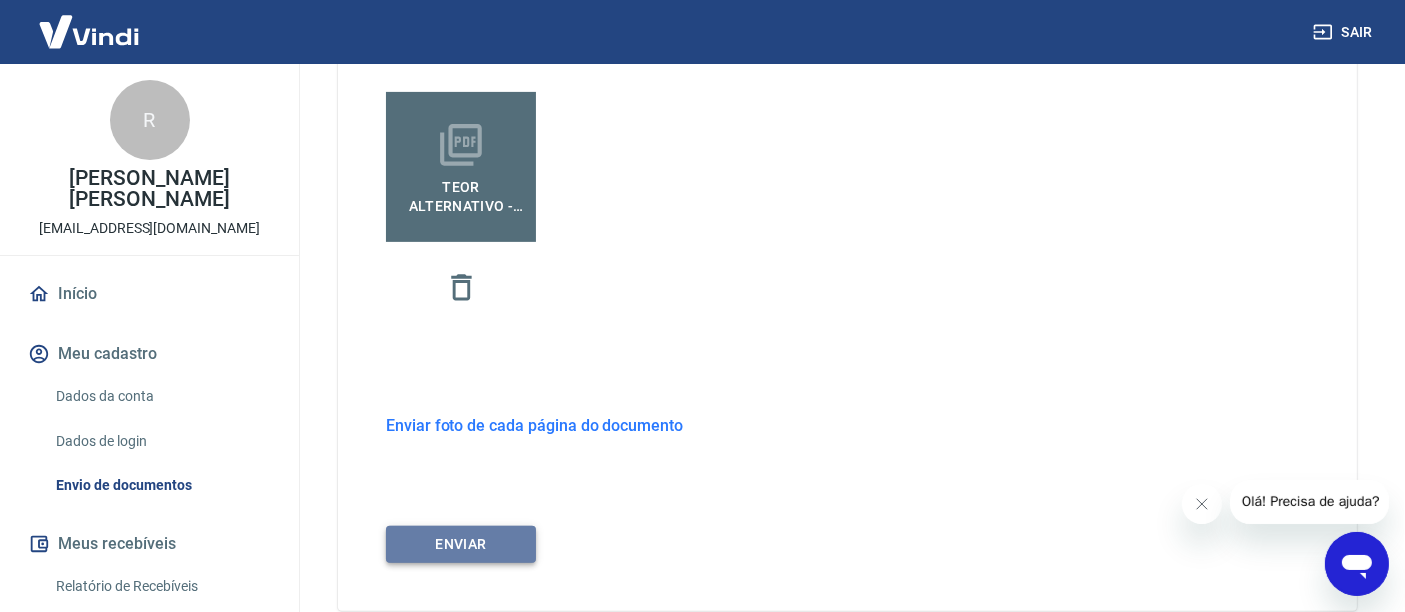 click on "ENVIAR" at bounding box center [461, 544] 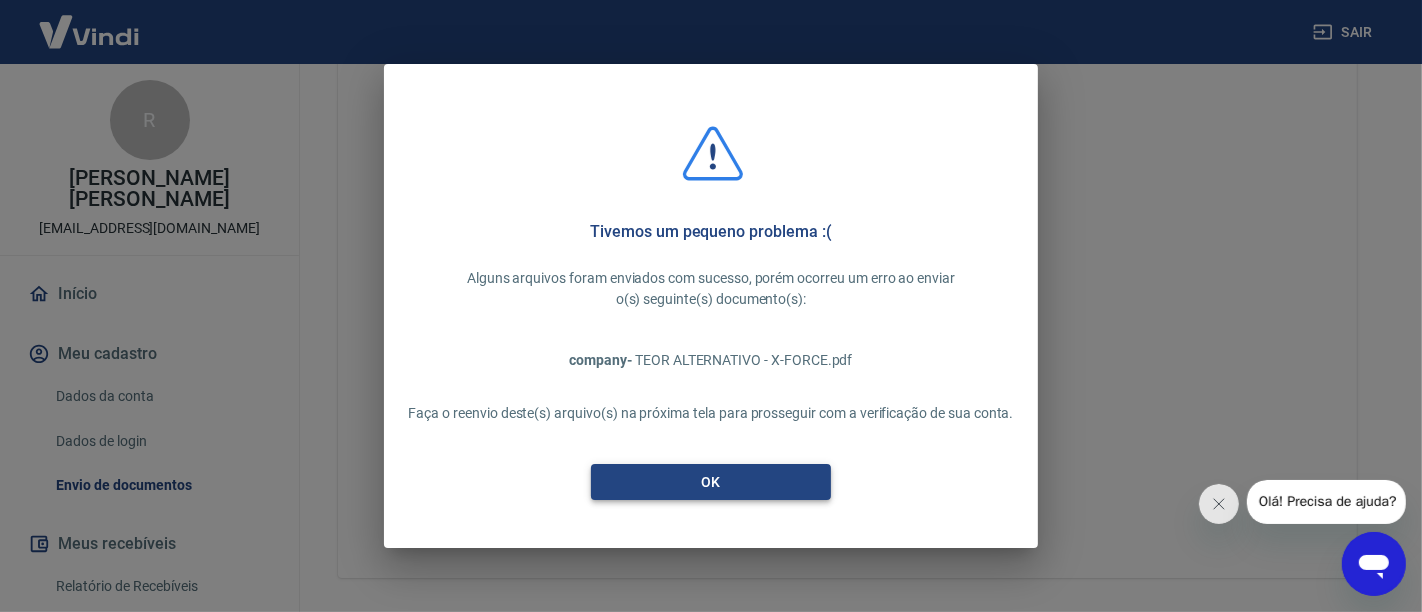 click on "OK" at bounding box center (711, 482) 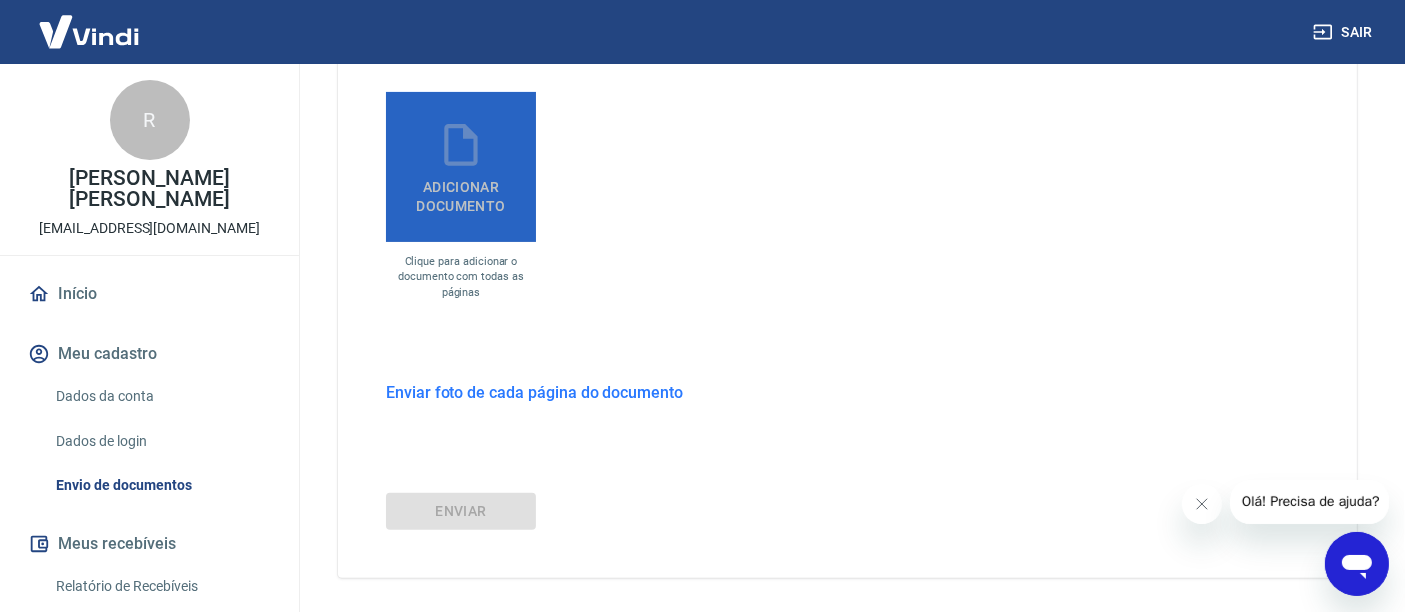 click on "Adicionar documento" at bounding box center (461, 192) 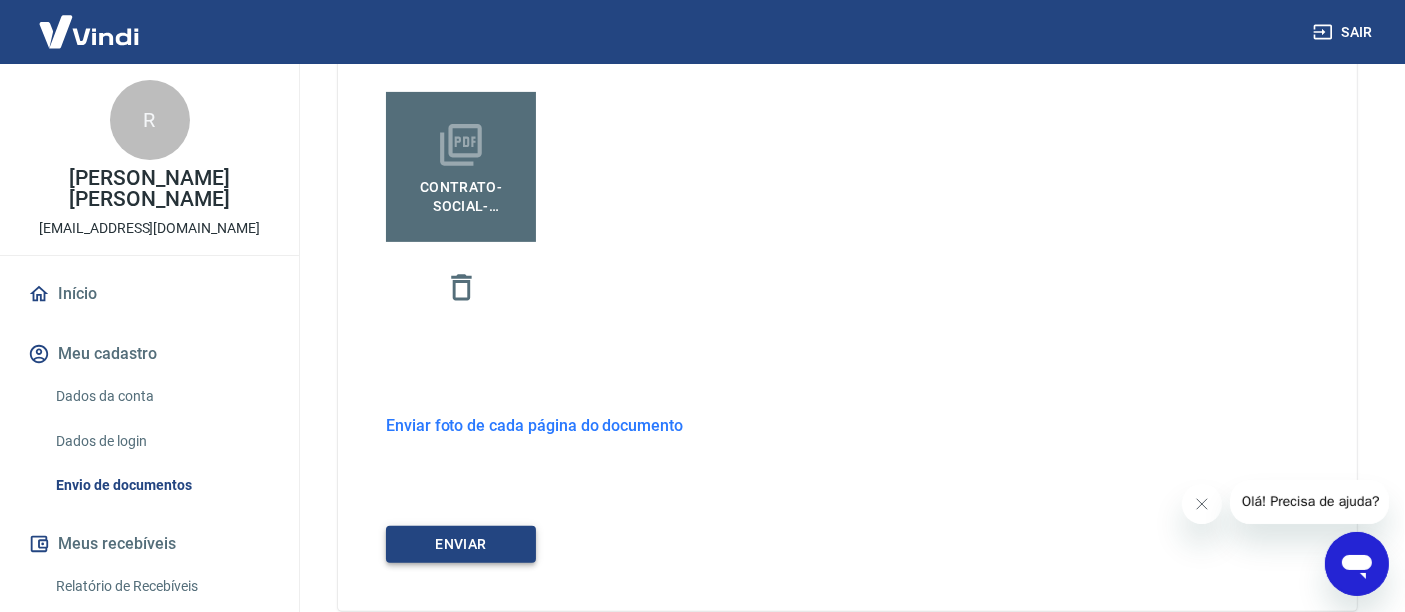 click on "ENVIAR" at bounding box center [461, 544] 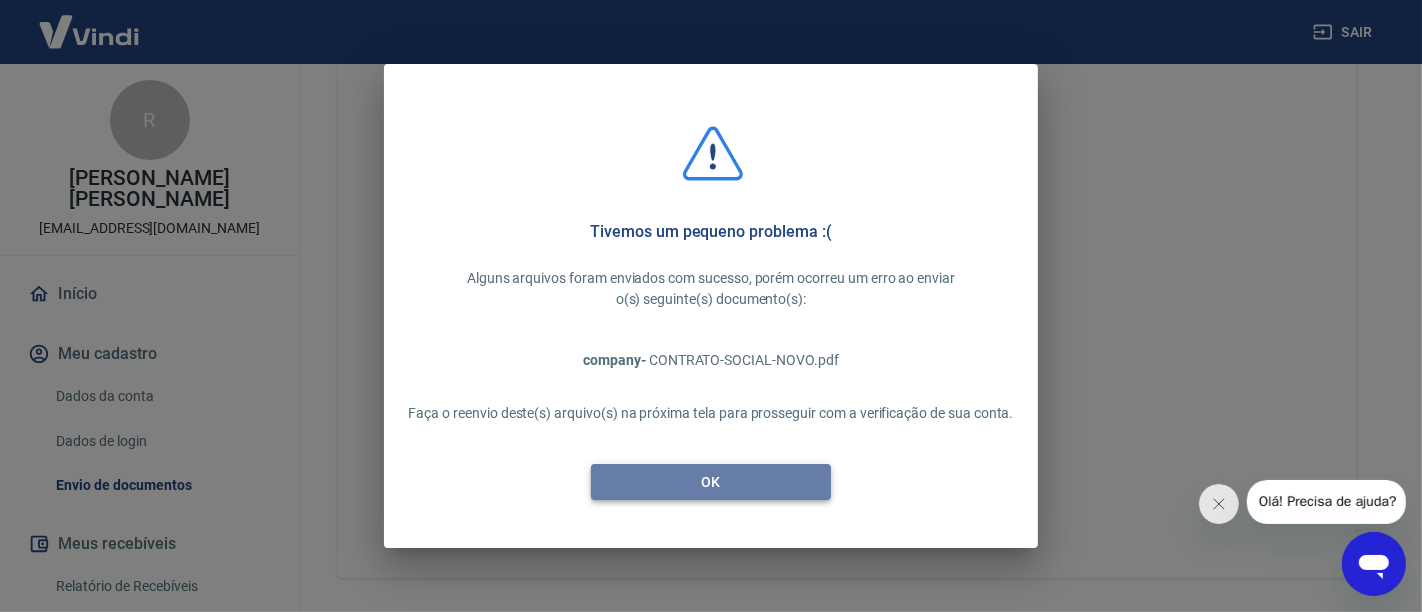 click on "OK" at bounding box center (711, 482) 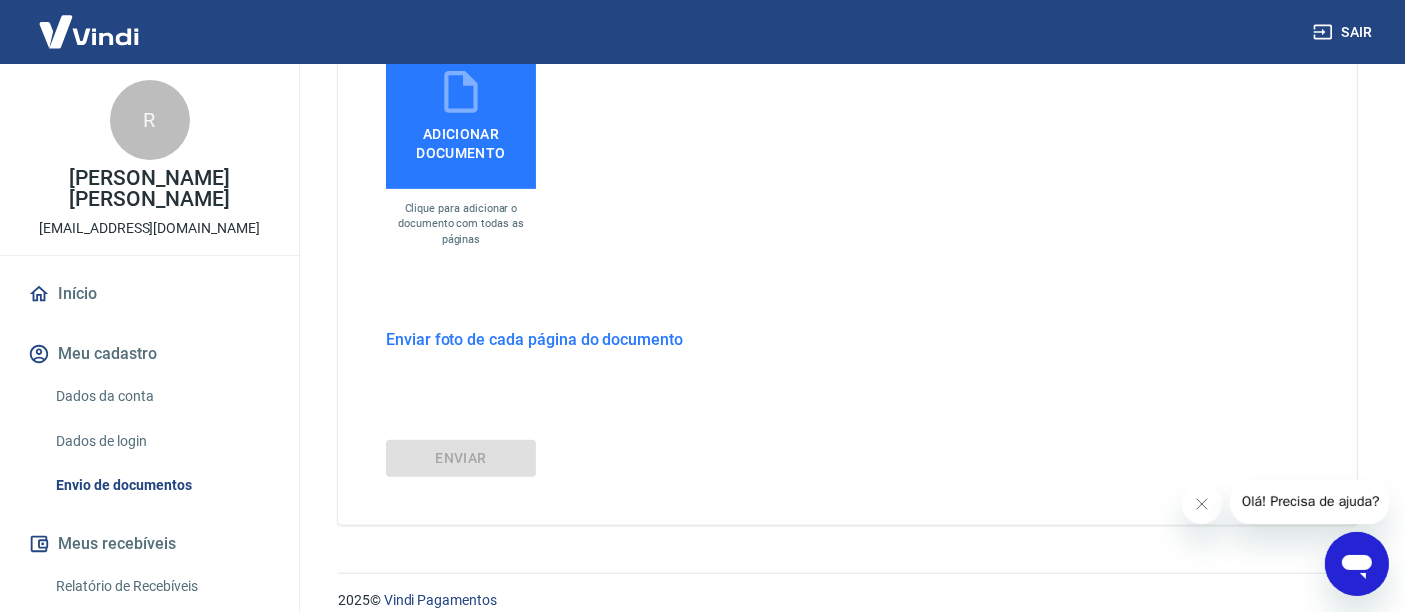 scroll, scrollTop: 740, scrollLeft: 0, axis: vertical 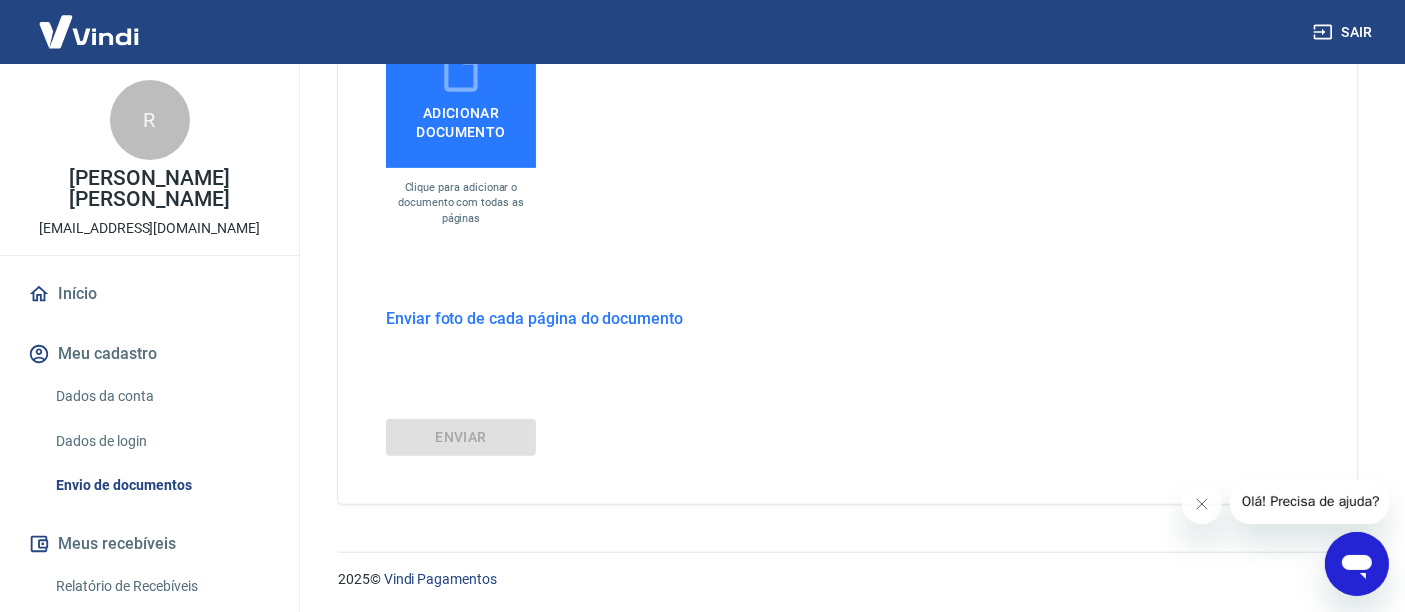 click 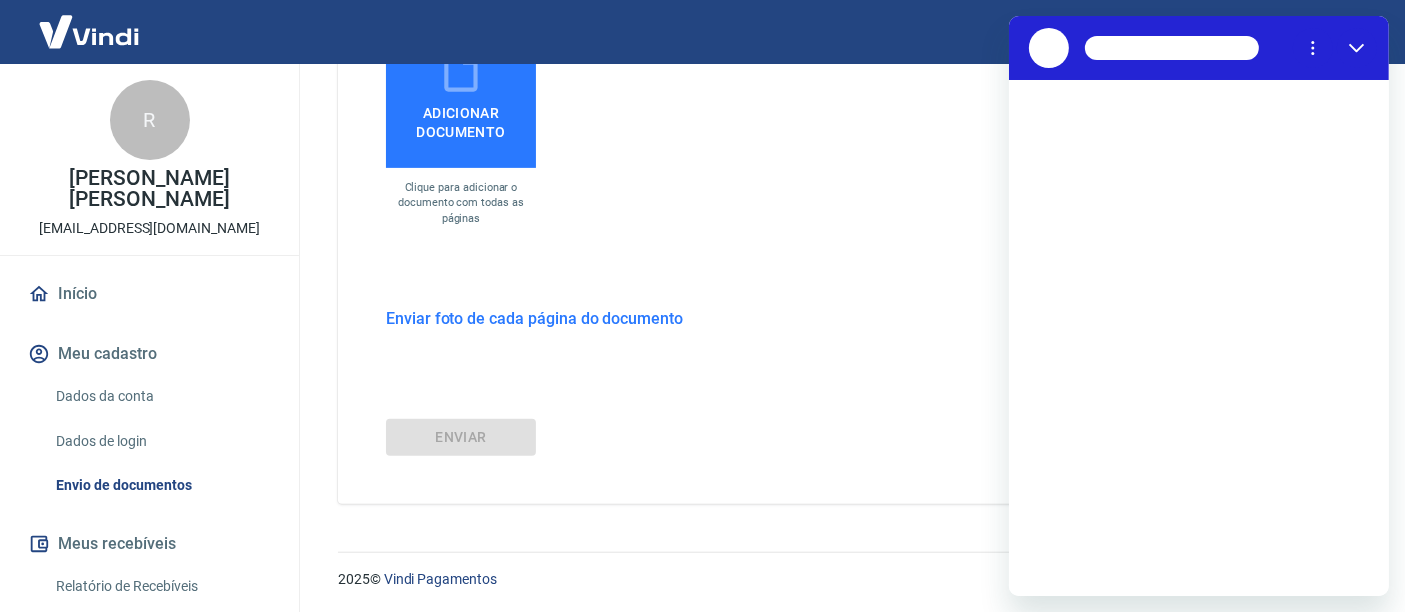 scroll, scrollTop: 0, scrollLeft: 0, axis: both 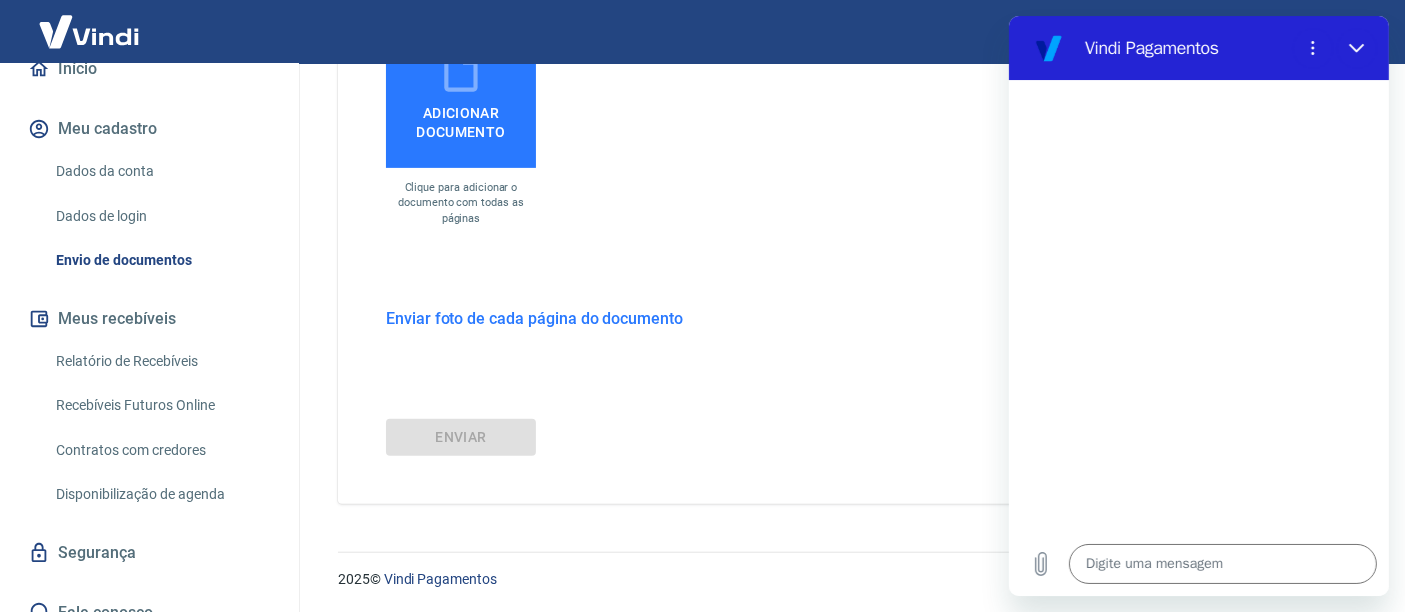 click on "Fale conosco" at bounding box center (149, 613) 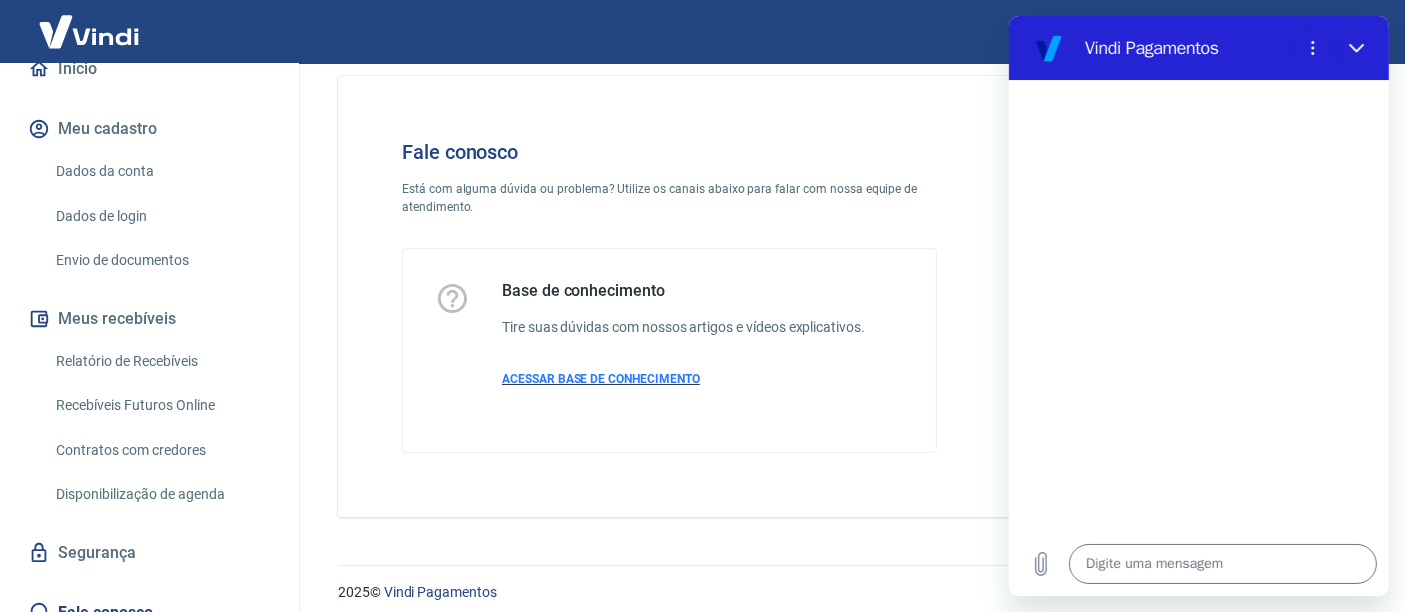 scroll, scrollTop: 41, scrollLeft: 0, axis: vertical 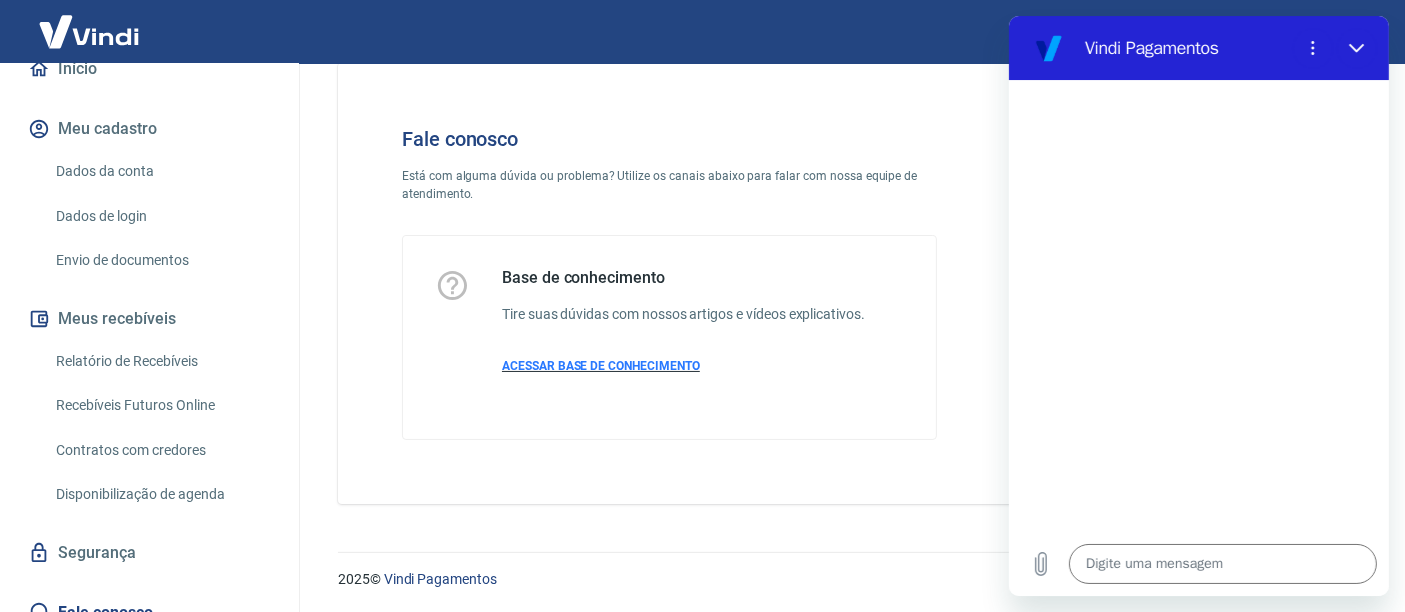 click on "ACESSAR BASE DE CONHECIMENTO" at bounding box center (601, 366) 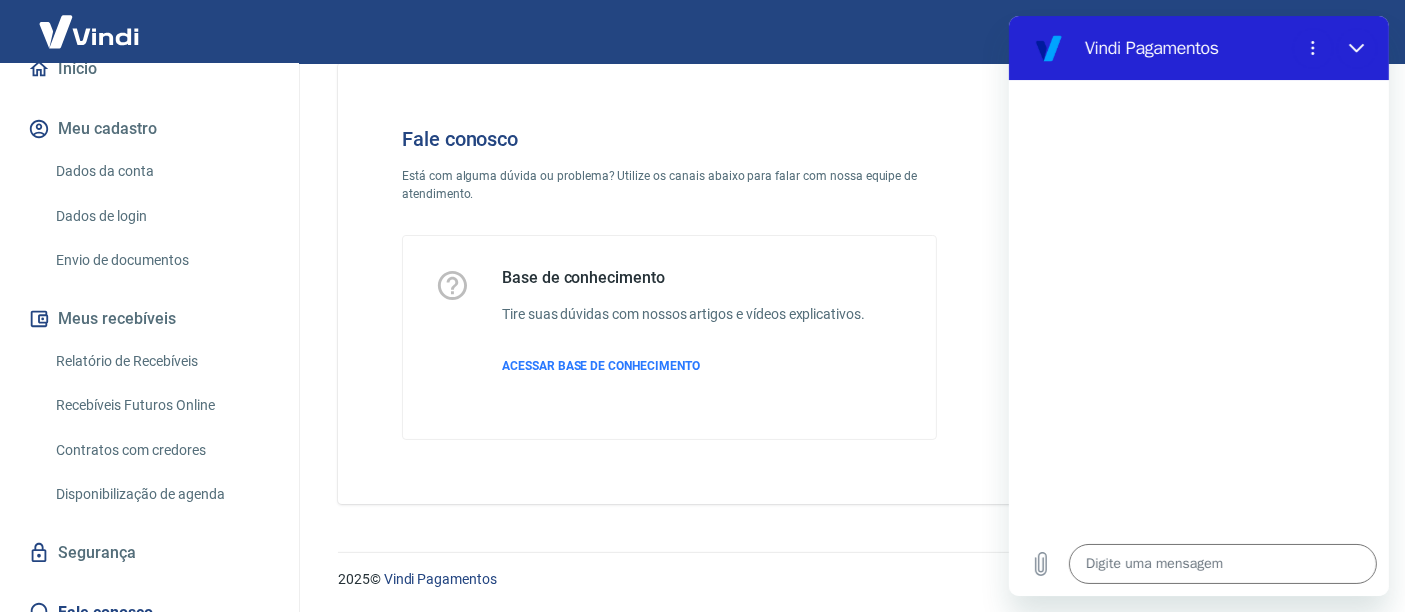 click on "Envio de documentos" at bounding box center (161, 260) 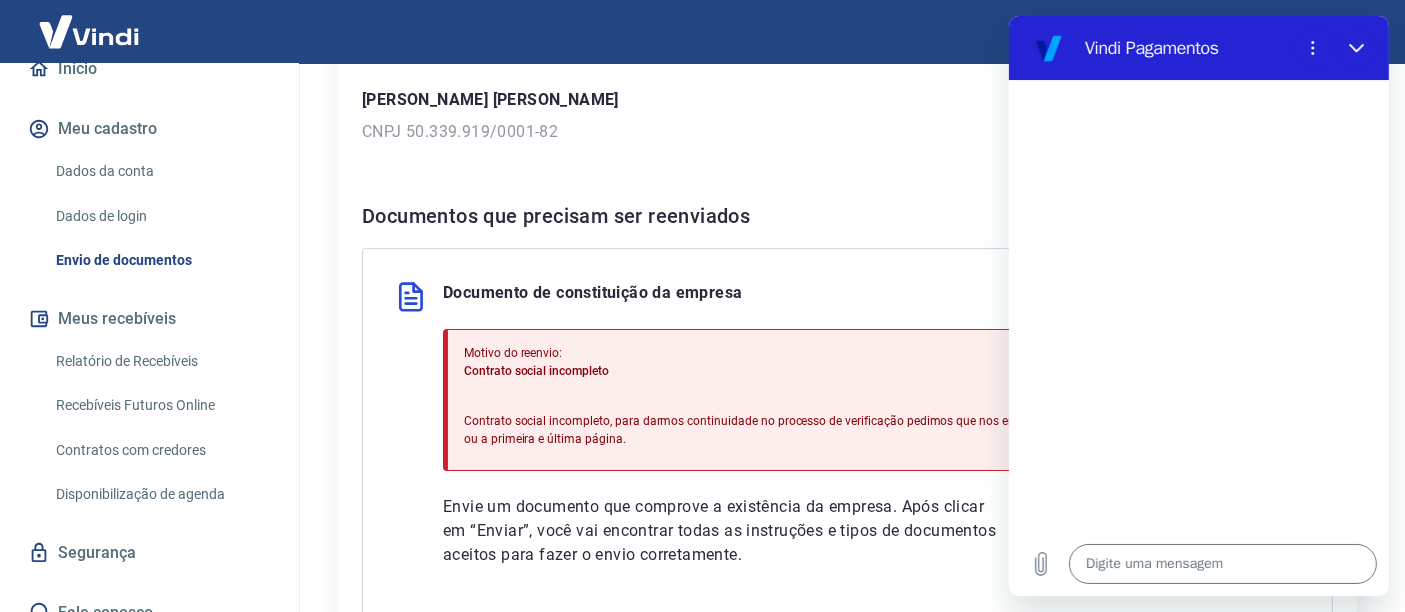 scroll, scrollTop: 444, scrollLeft: 0, axis: vertical 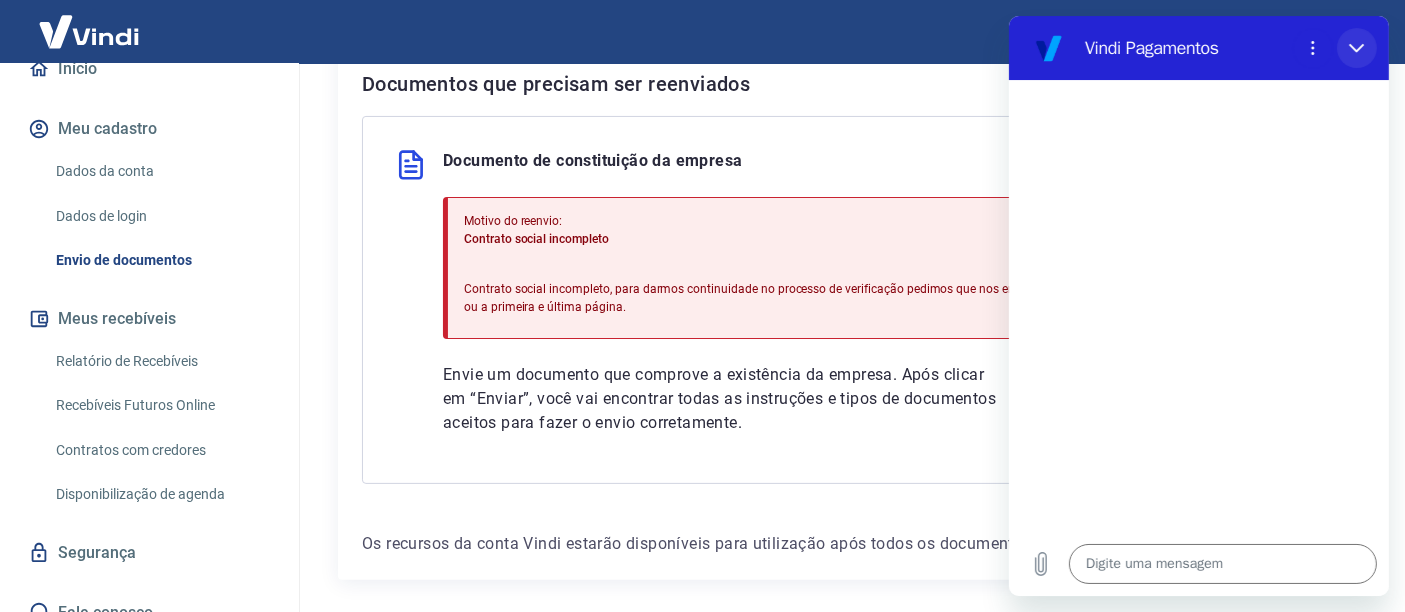 drag, startPoint x: 1356, startPoint y: 48, endPoint x: 2364, endPoint y: 64, distance: 1008.12695 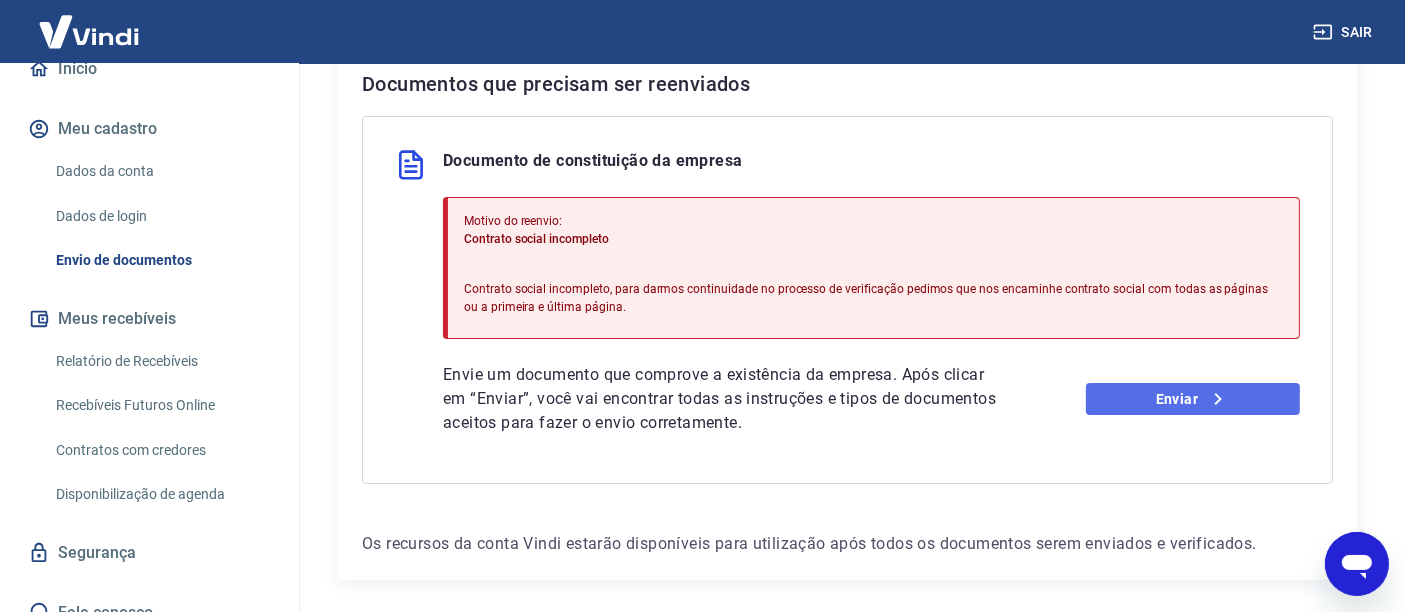 click on "Enviar" at bounding box center [1193, 399] 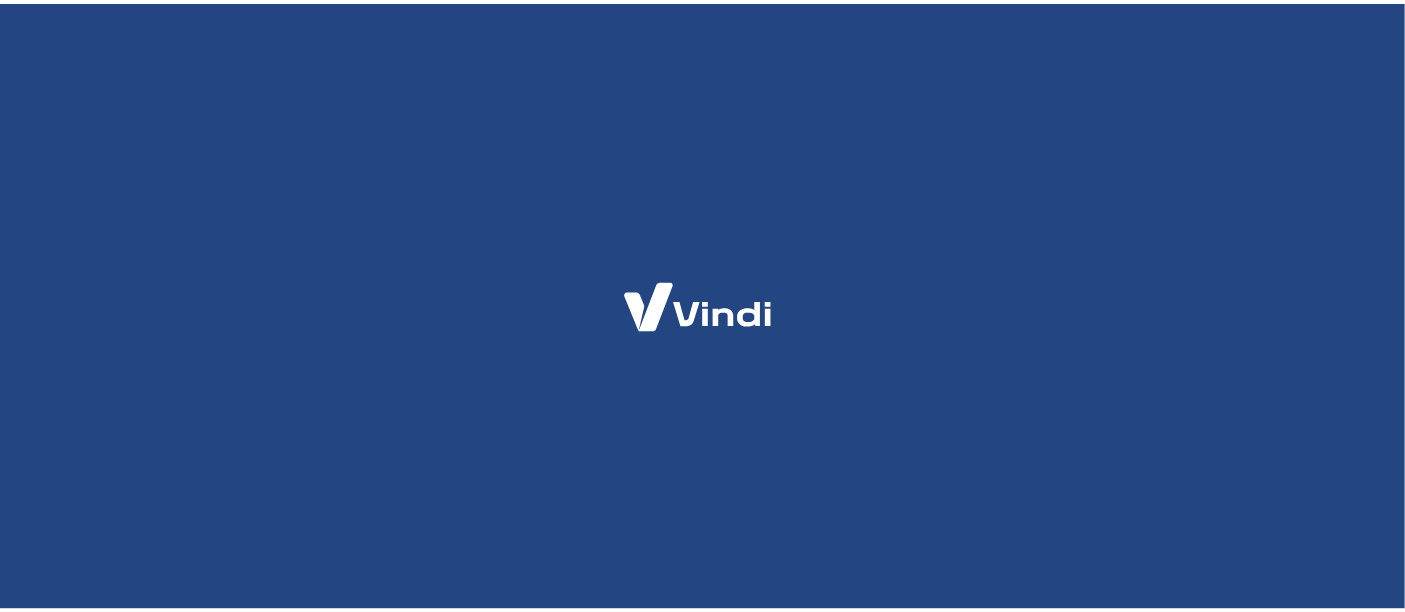 scroll, scrollTop: 0, scrollLeft: 0, axis: both 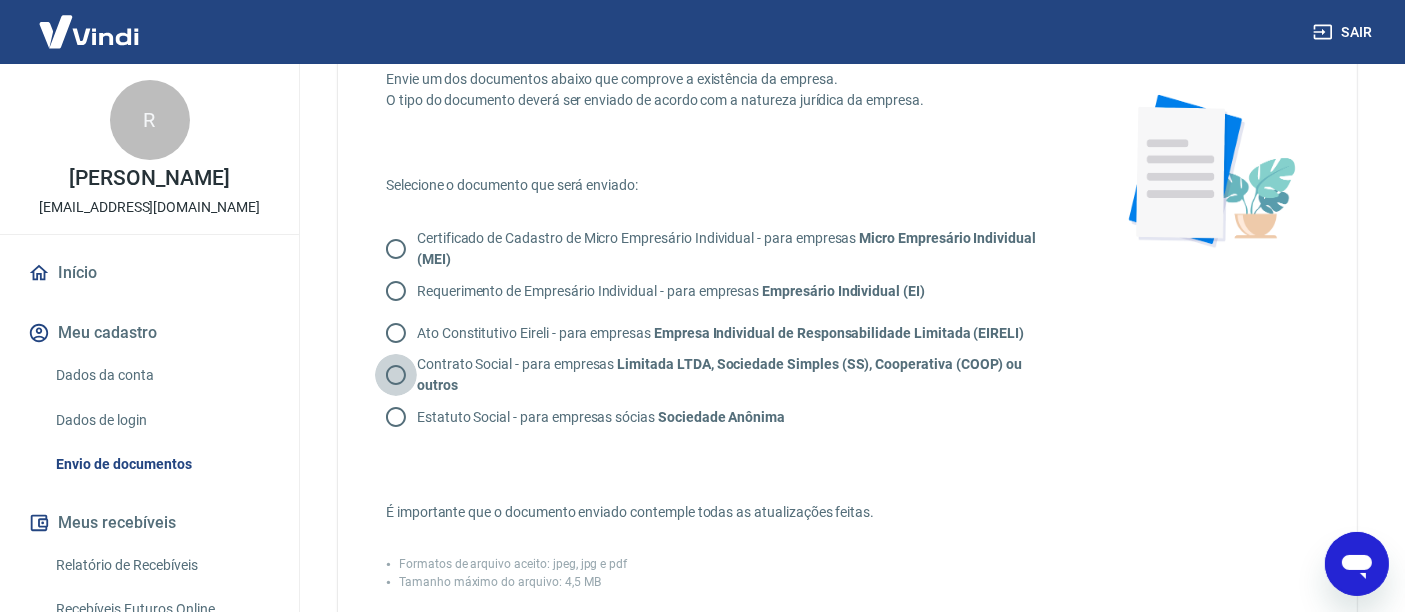 click on "Contrato Social - para empresas   Limitada LTDA, Sociedade Simples (SS), Cooperativa (COOP) ou outros" at bounding box center (396, 375) 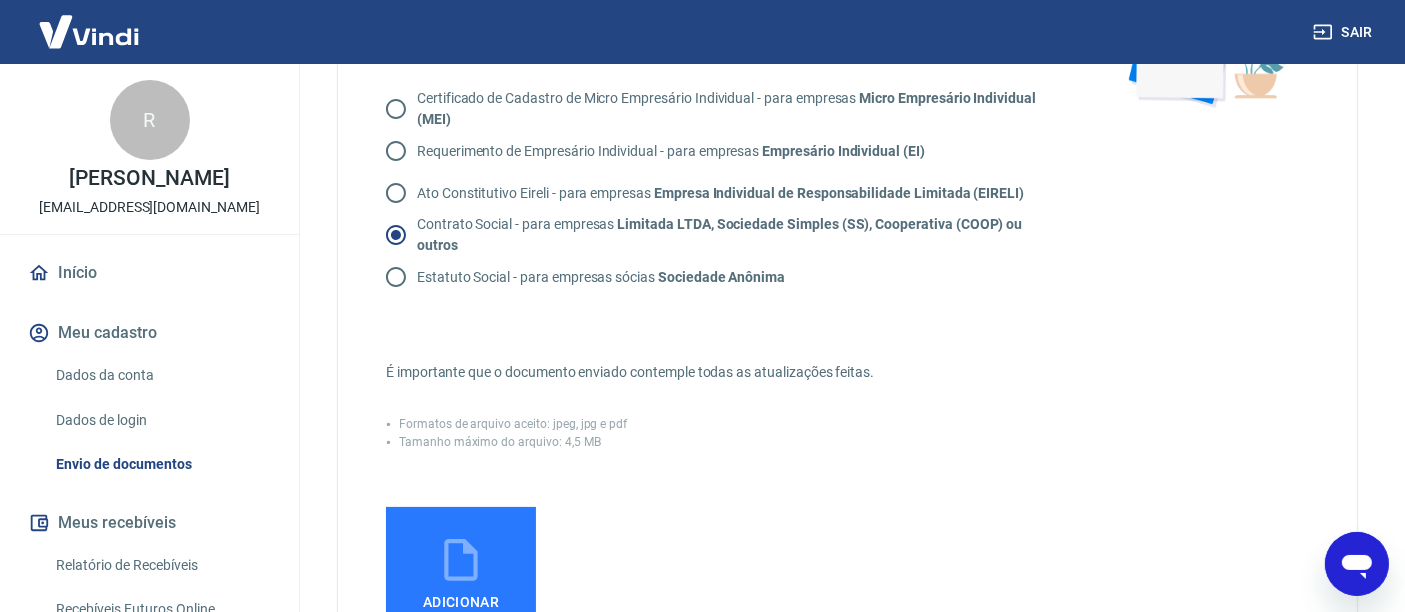 scroll, scrollTop: 222, scrollLeft: 0, axis: vertical 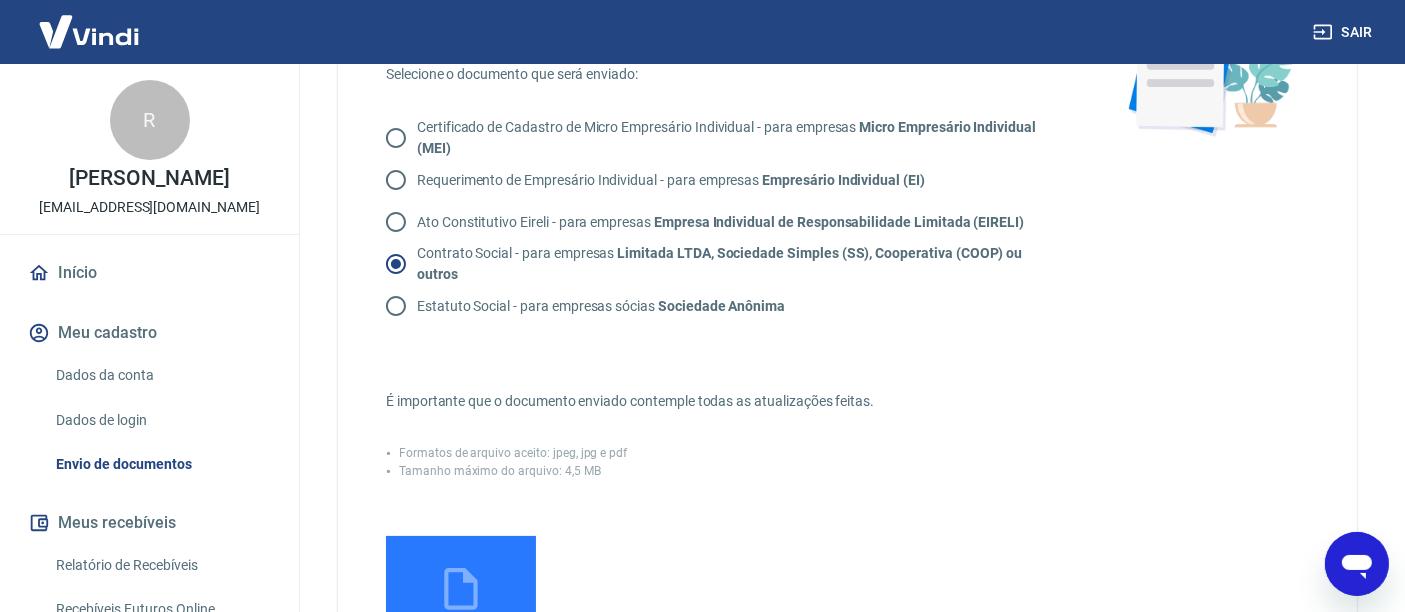click on "Adicionar documento" at bounding box center [461, 611] 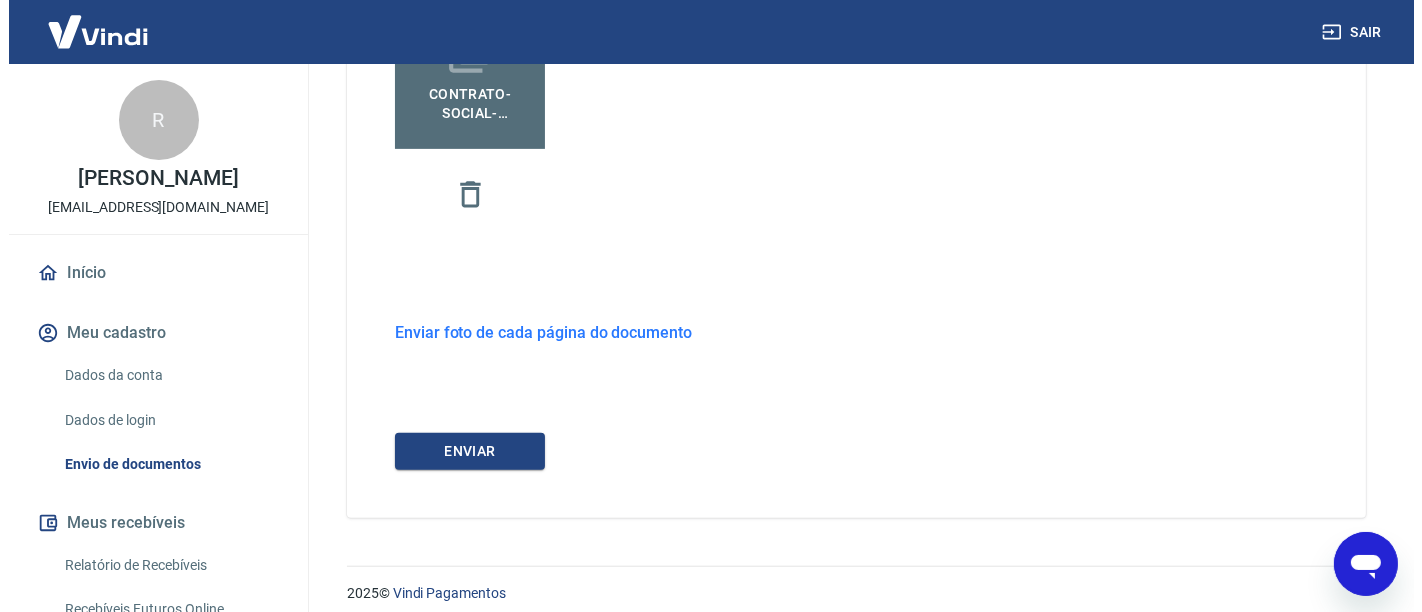 scroll, scrollTop: 773, scrollLeft: 0, axis: vertical 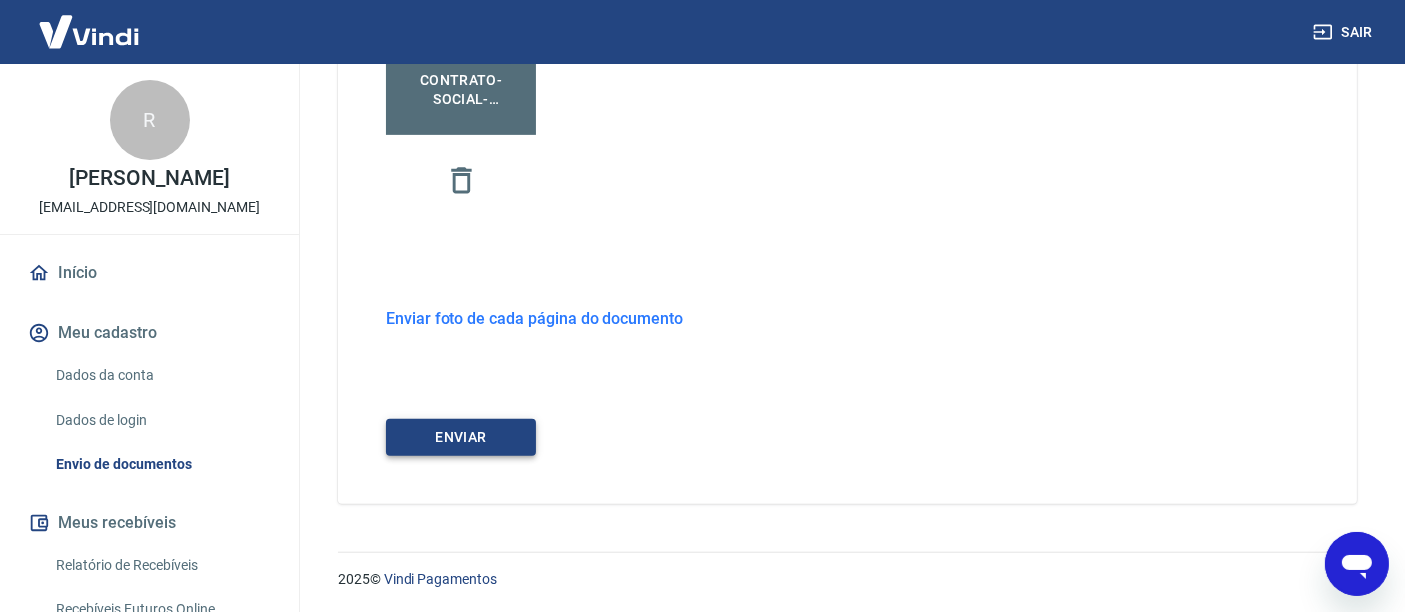 click on "ENVIAR" at bounding box center [461, 437] 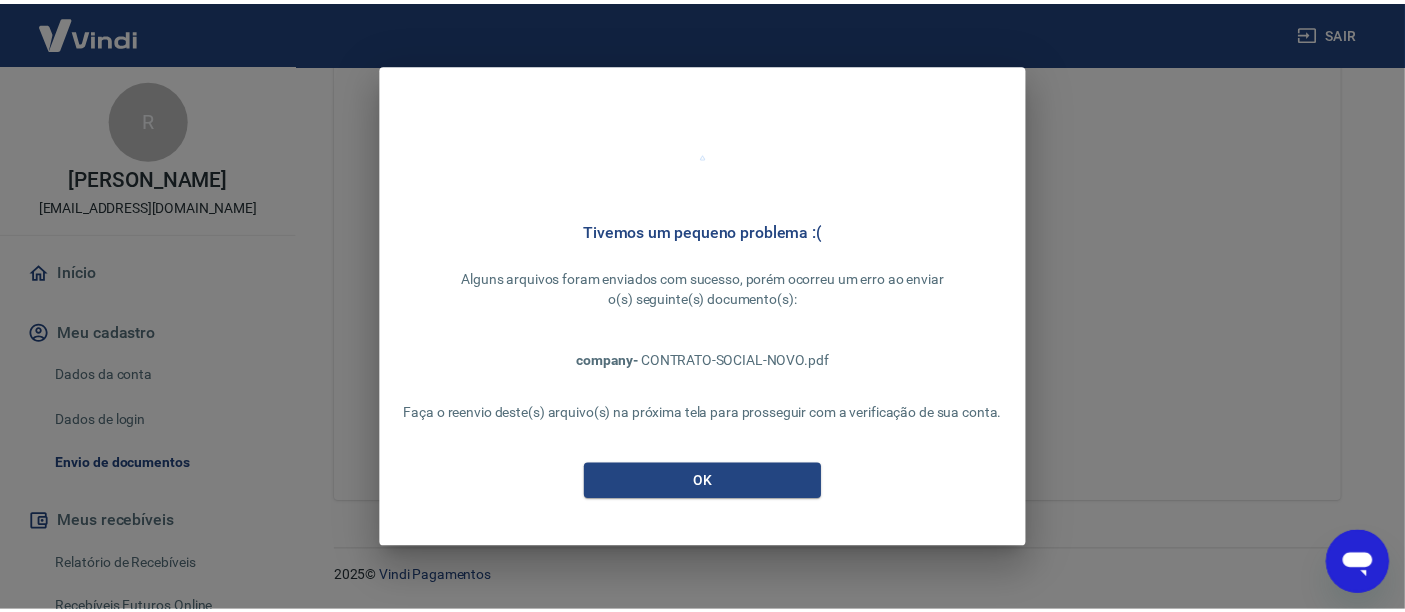 scroll, scrollTop: 740, scrollLeft: 0, axis: vertical 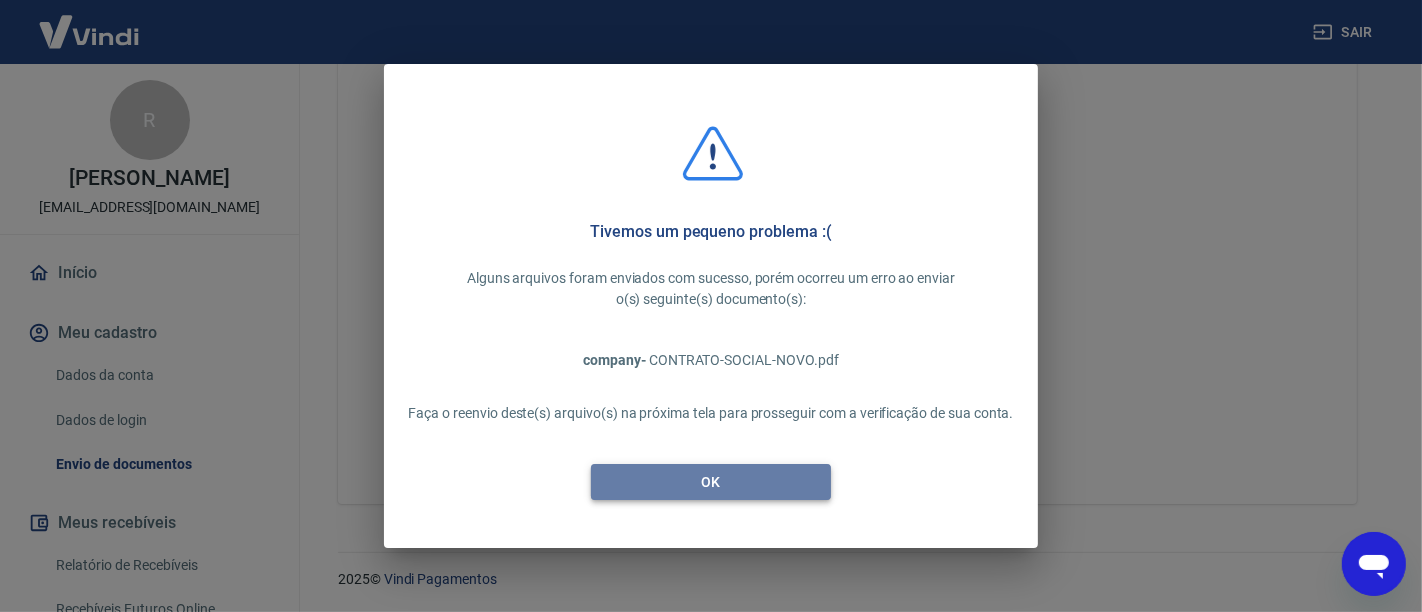 click on "OK" at bounding box center [711, 482] 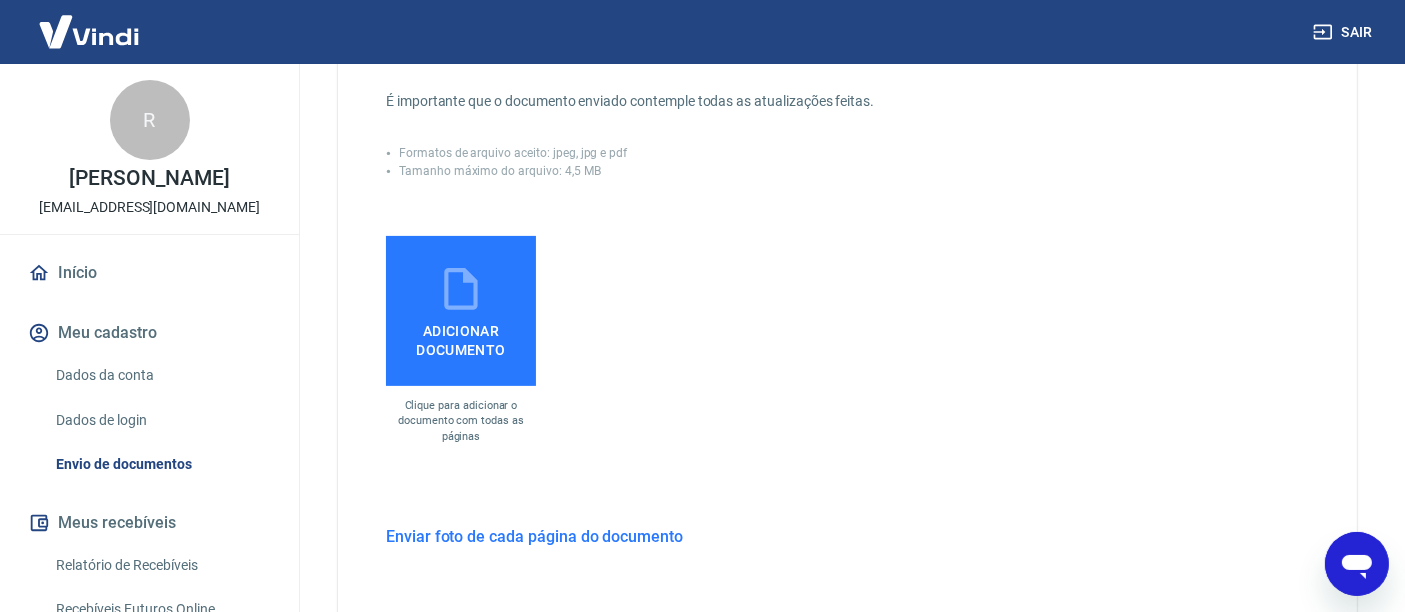 scroll, scrollTop: 518, scrollLeft: 0, axis: vertical 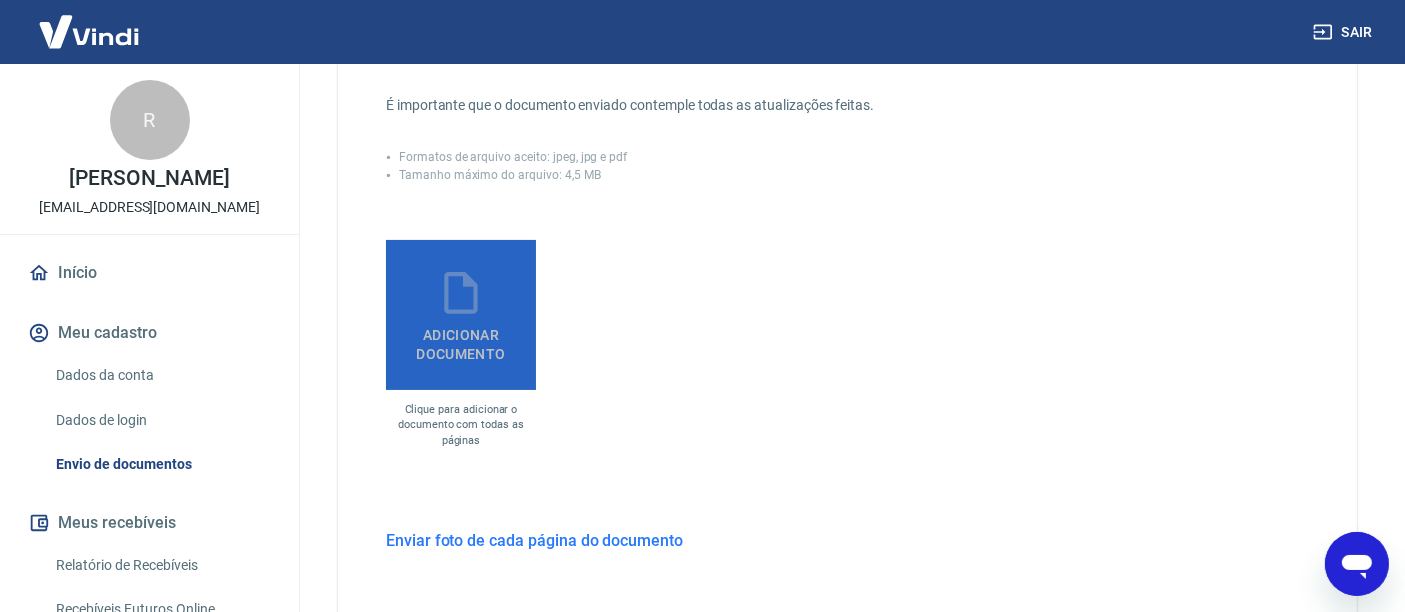 click 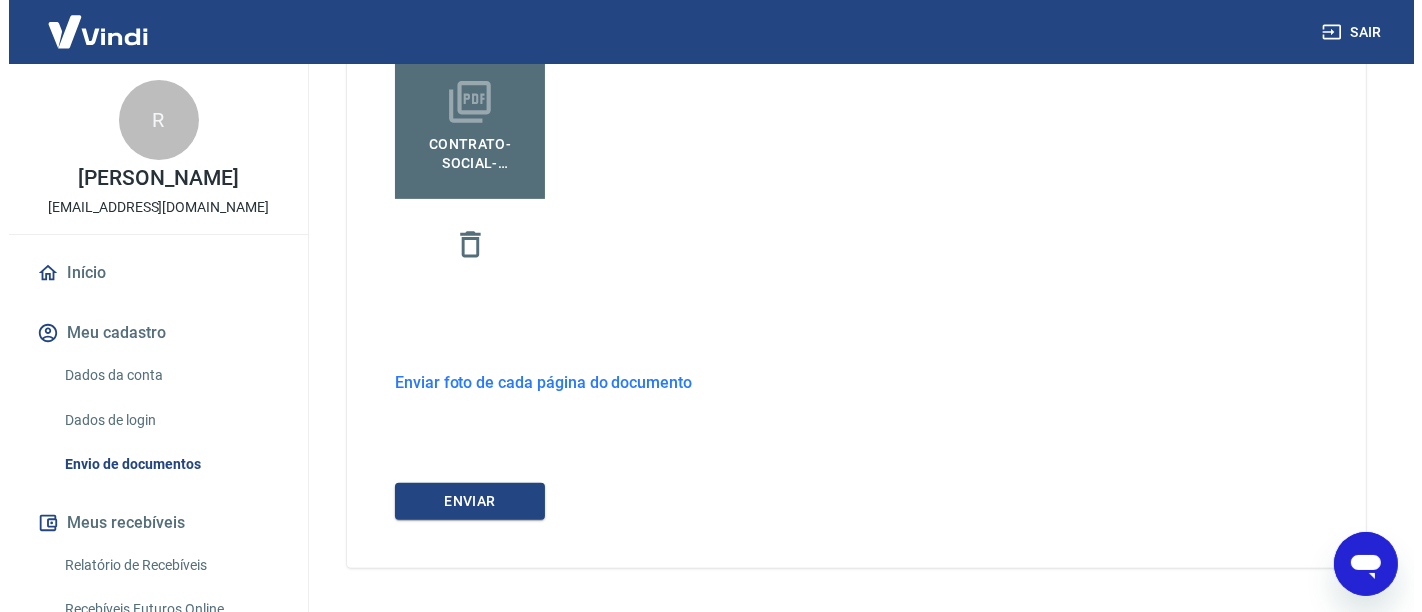 scroll, scrollTop: 773, scrollLeft: 0, axis: vertical 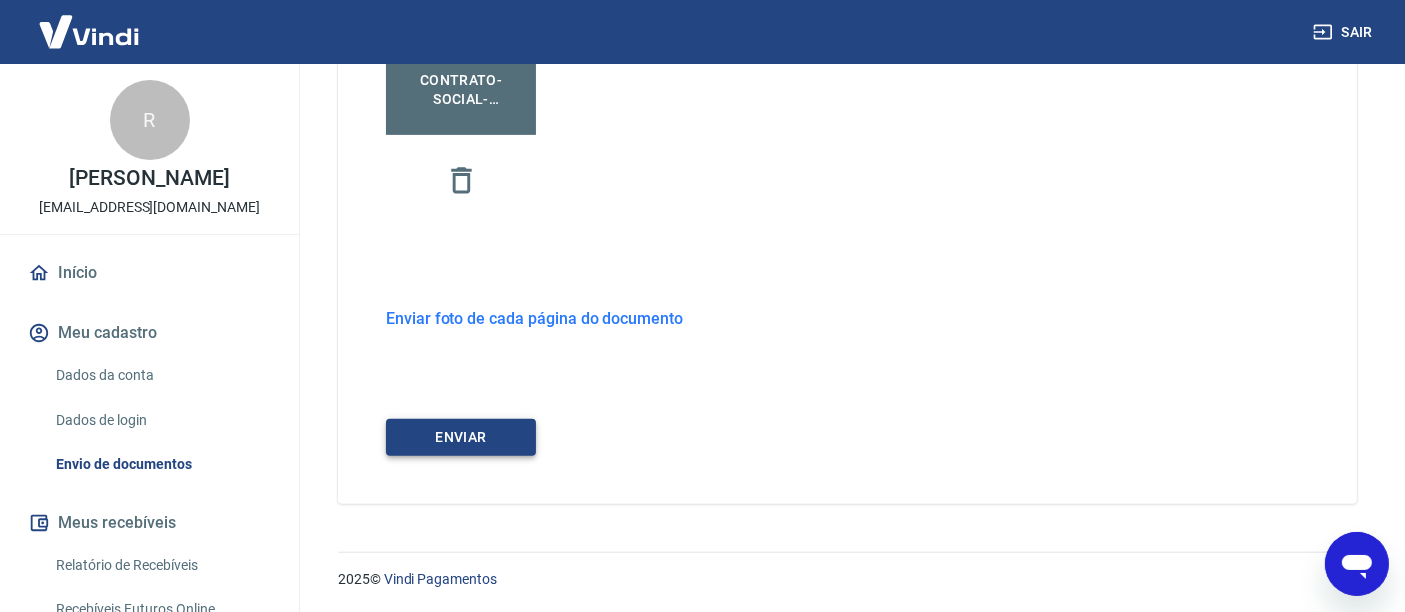 click on "ENVIAR" at bounding box center [461, 437] 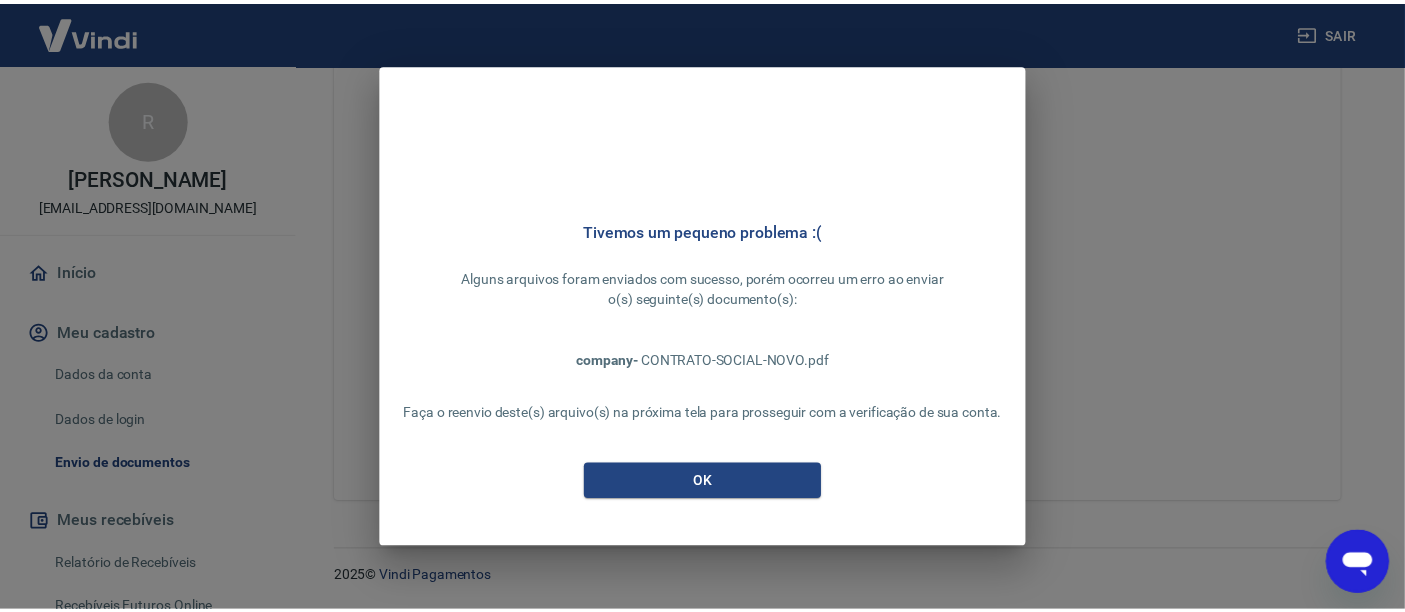 scroll, scrollTop: 740, scrollLeft: 0, axis: vertical 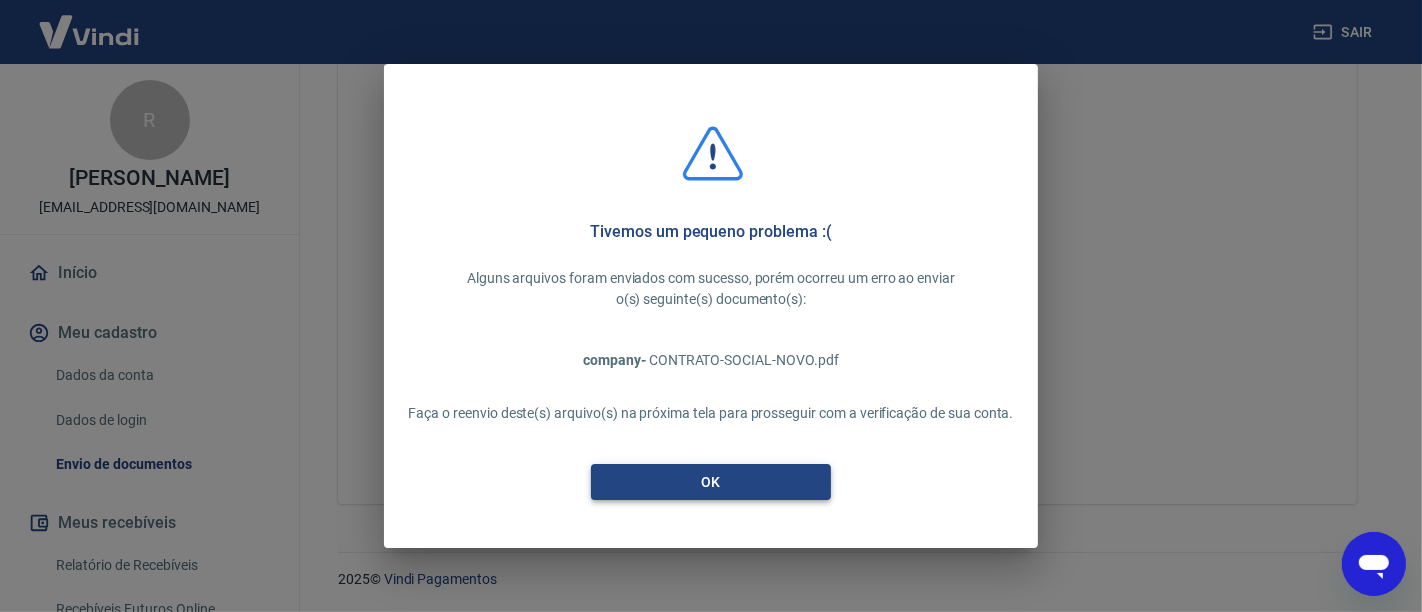 click on "OK" at bounding box center [711, 482] 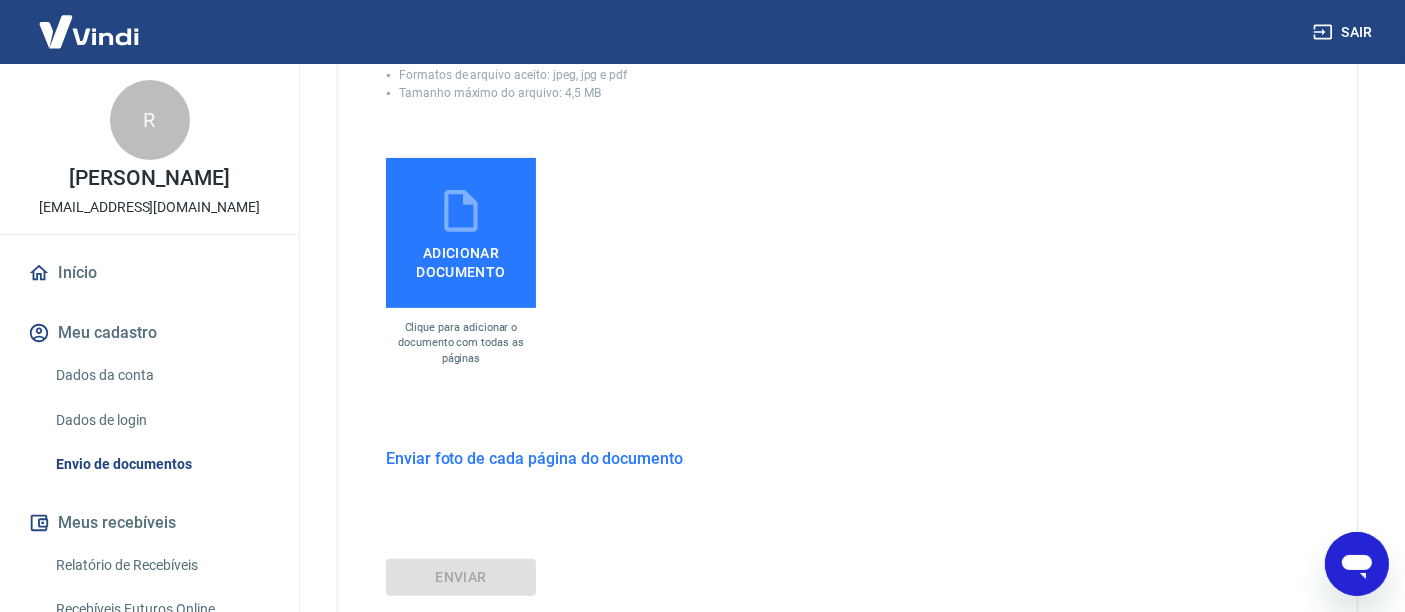 scroll, scrollTop: 629, scrollLeft: 0, axis: vertical 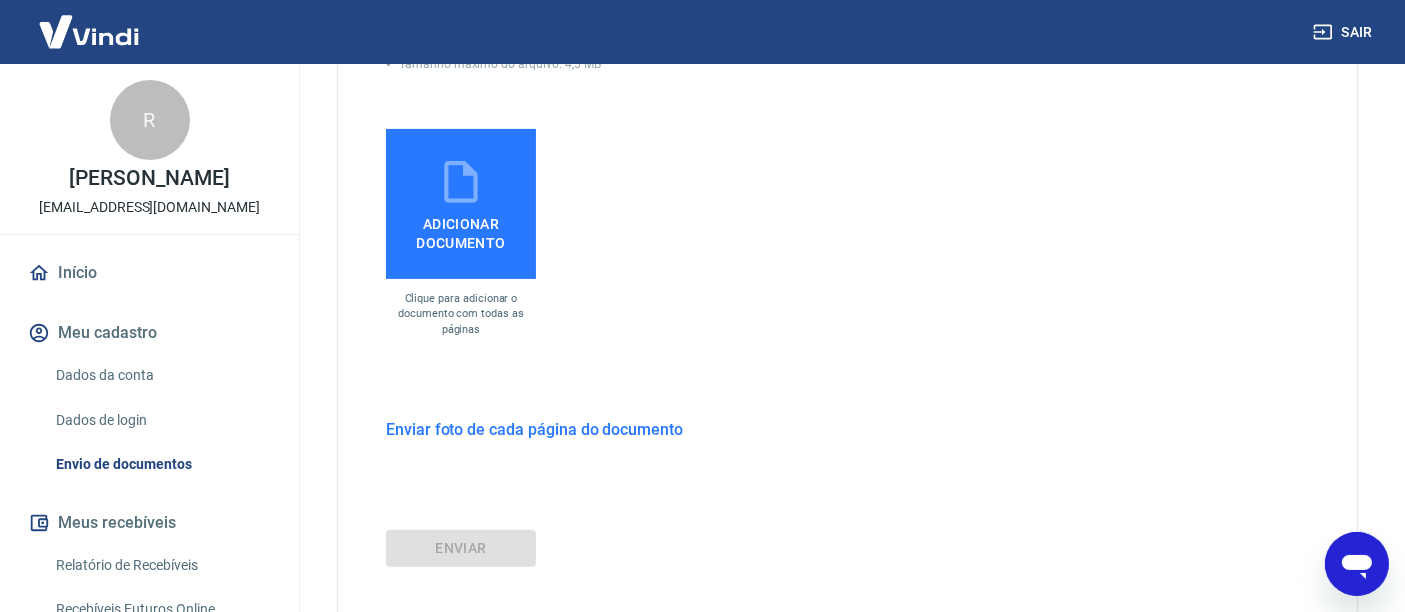 click on "Adicionar documento" at bounding box center [461, 229] 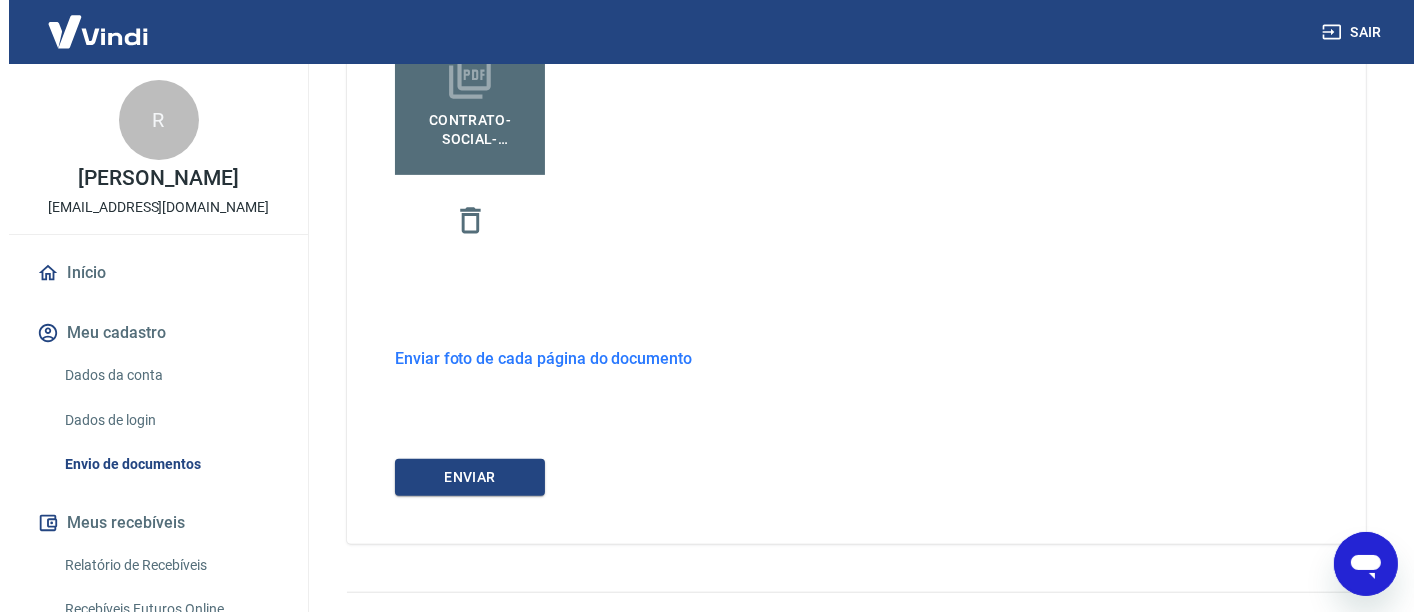 scroll, scrollTop: 773, scrollLeft: 0, axis: vertical 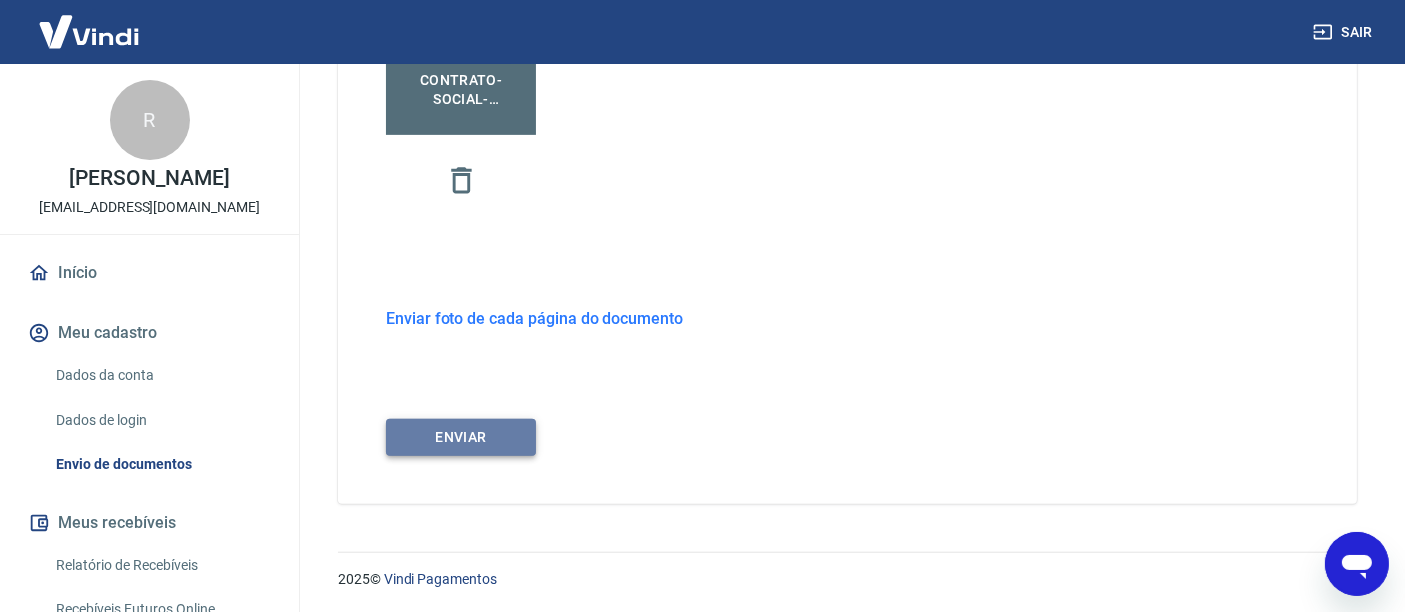 click on "ENVIAR" at bounding box center [461, 437] 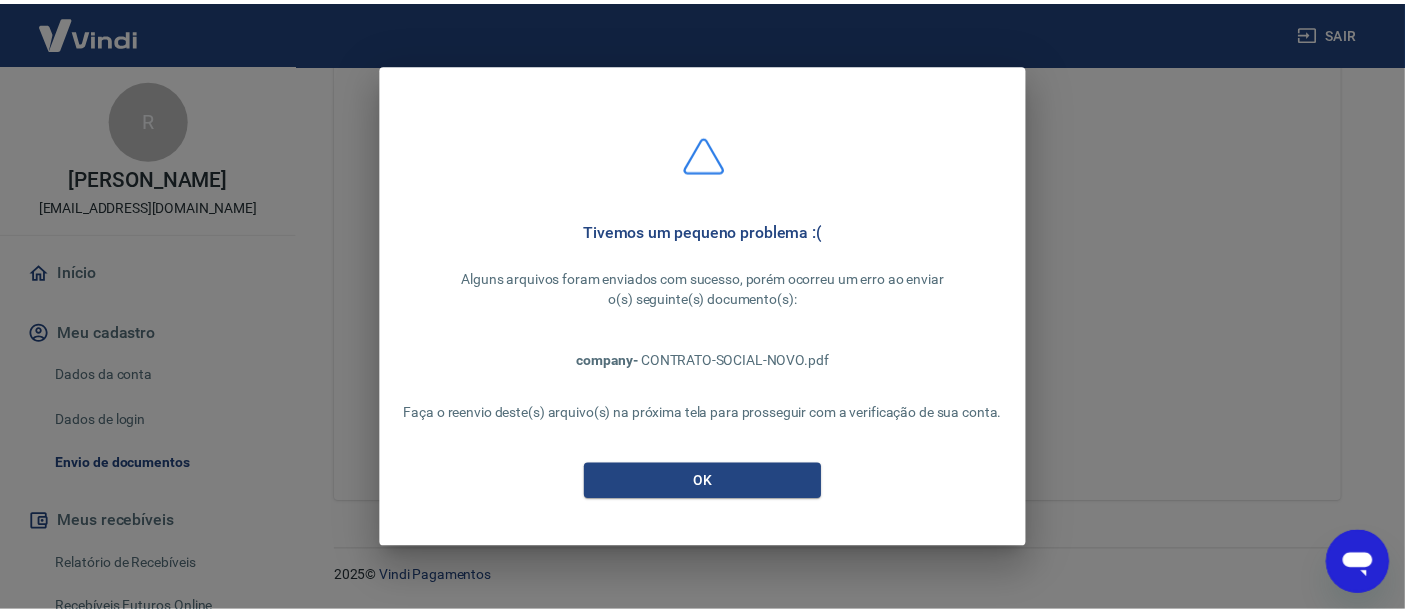 scroll, scrollTop: 740, scrollLeft: 0, axis: vertical 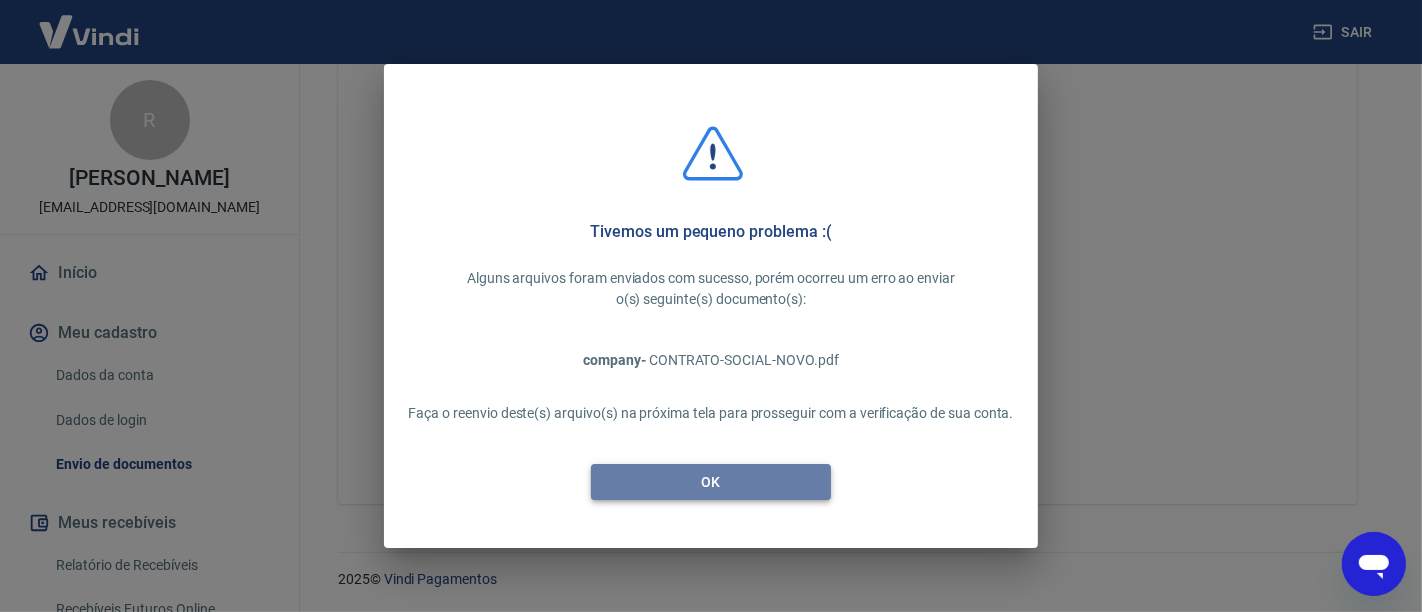 click on "OK" at bounding box center [711, 482] 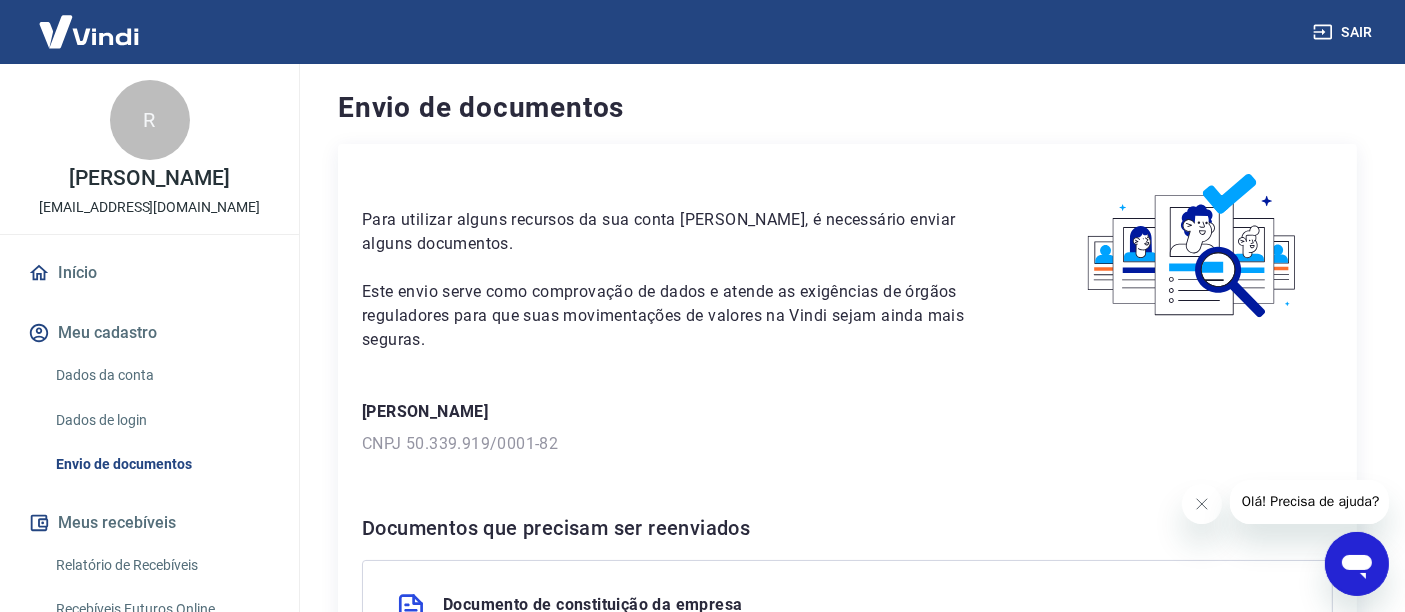 scroll, scrollTop: 0, scrollLeft: 0, axis: both 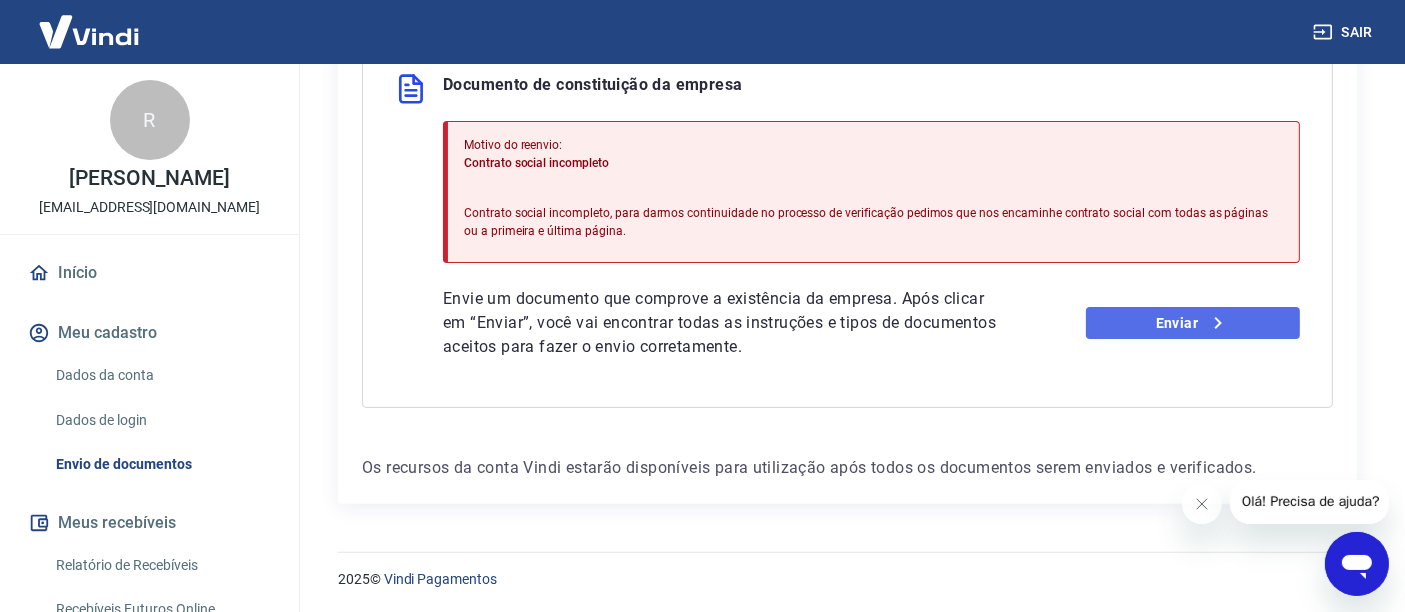 click on "Enviar" at bounding box center (1193, 323) 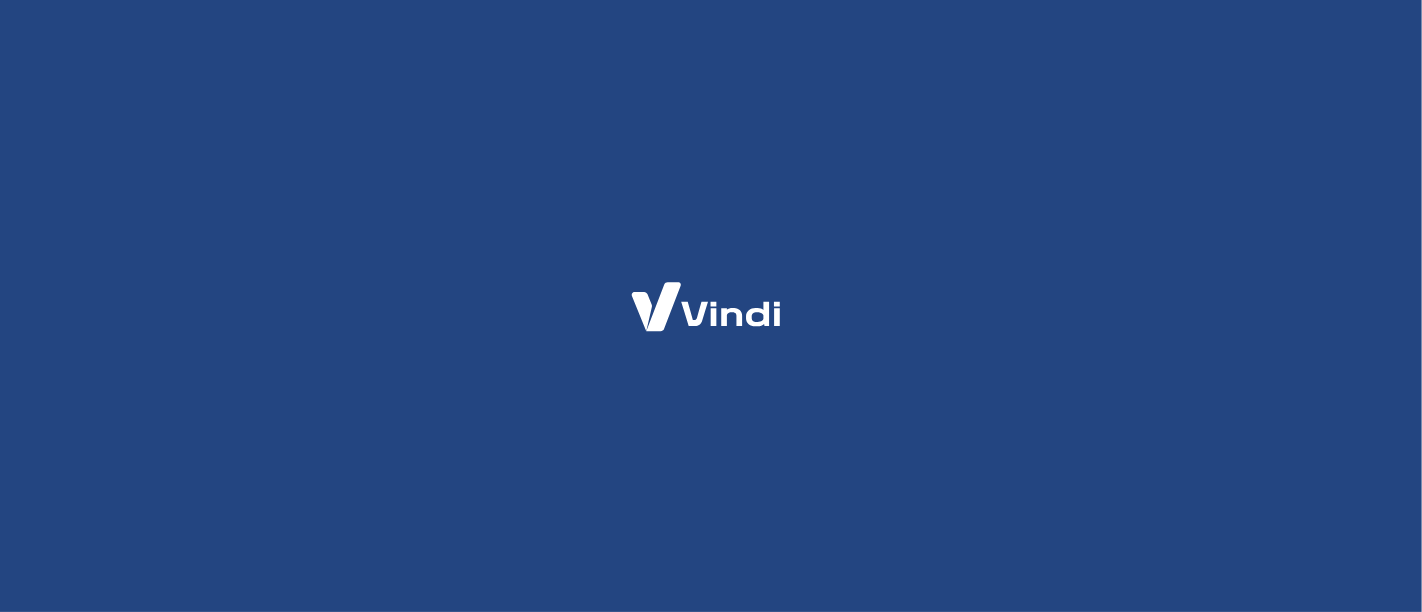 scroll, scrollTop: 0, scrollLeft: 0, axis: both 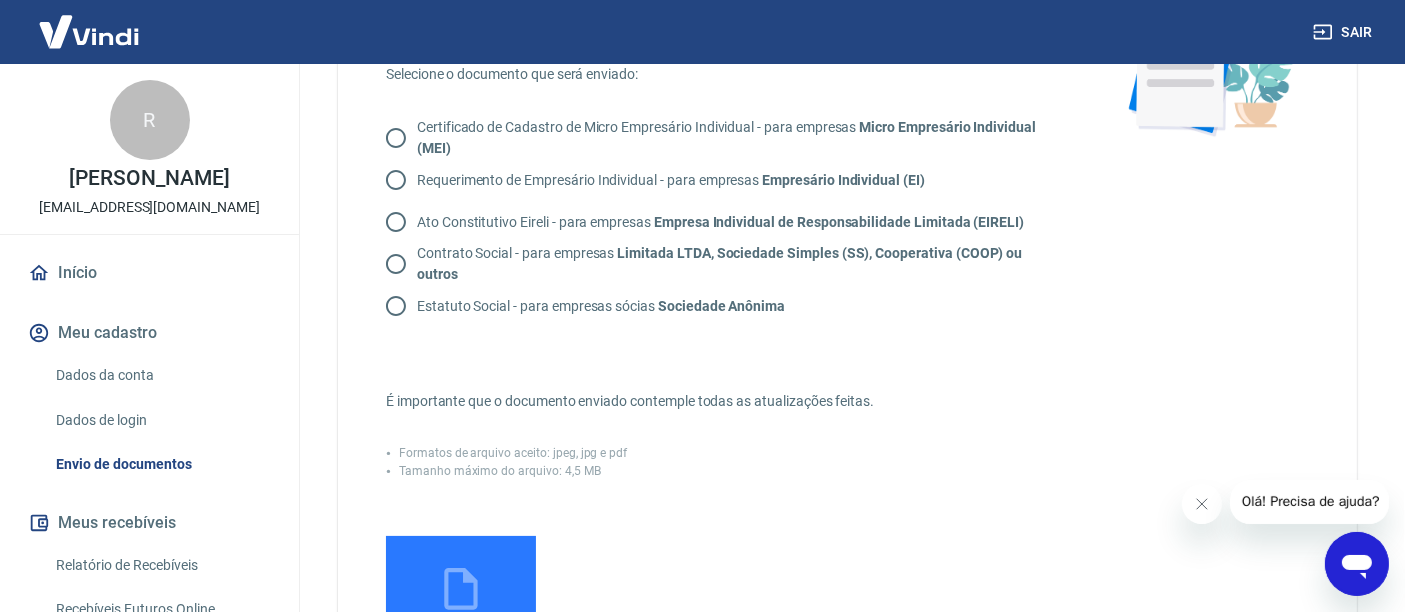 click on "Contrato Social - para empresas   Limitada LTDA, Sociedade Simples (SS), Cooperativa (COOP) ou outros" at bounding box center [731, 264] 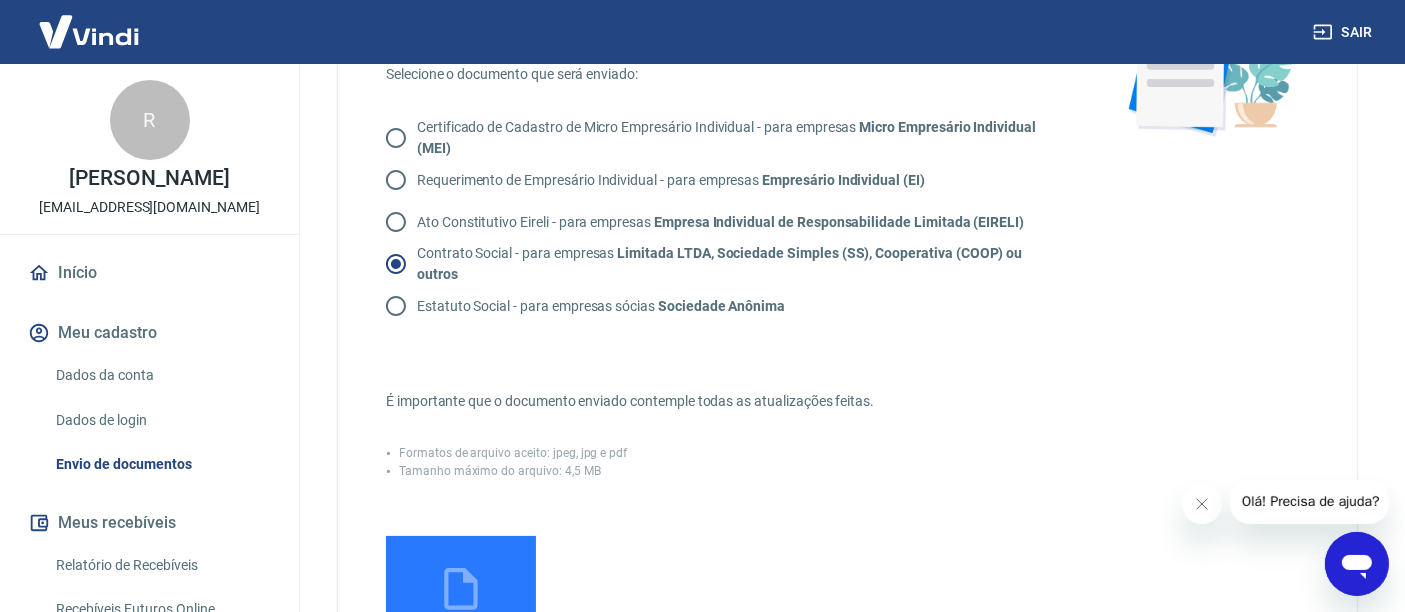 click 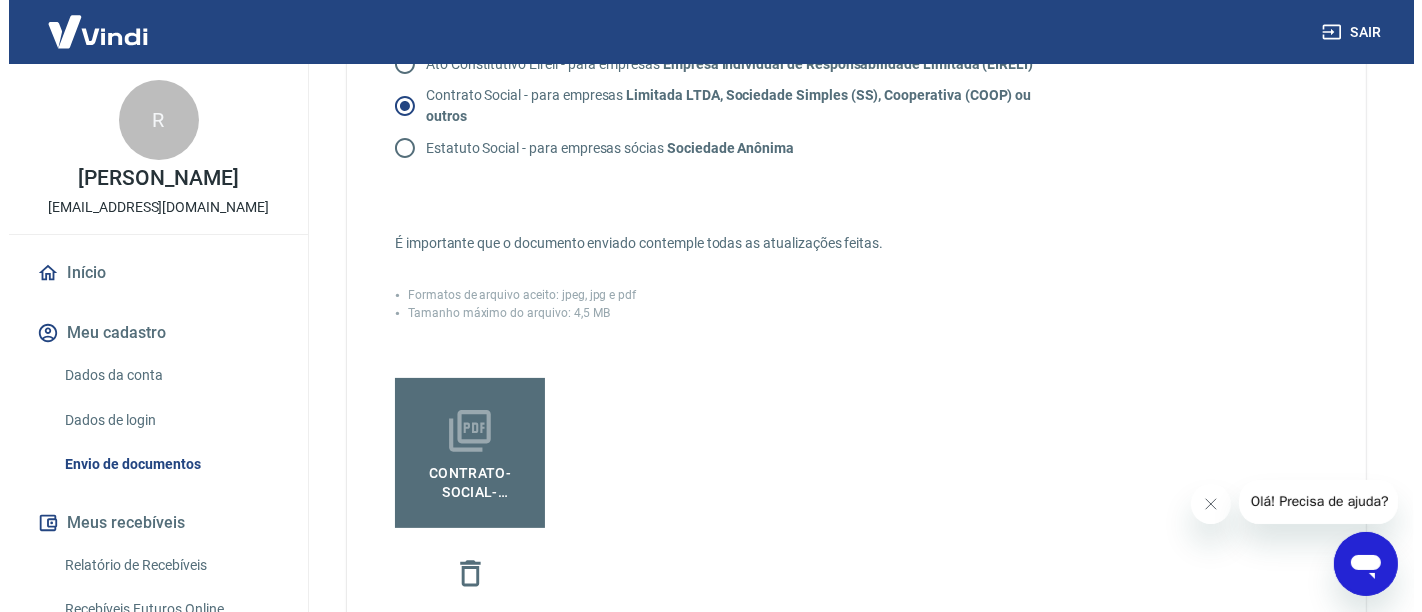 scroll, scrollTop: 773, scrollLeft: 0, axis: vertical 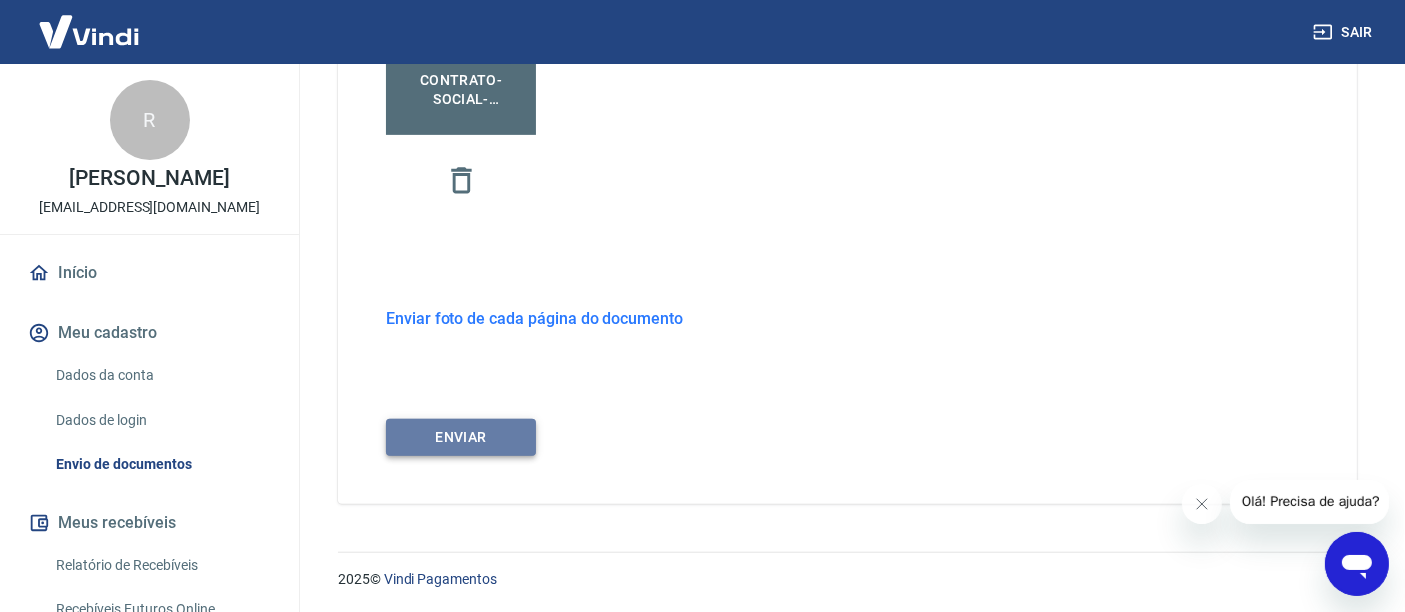 click on "ENVIAR" at bounding box center [461, 437] 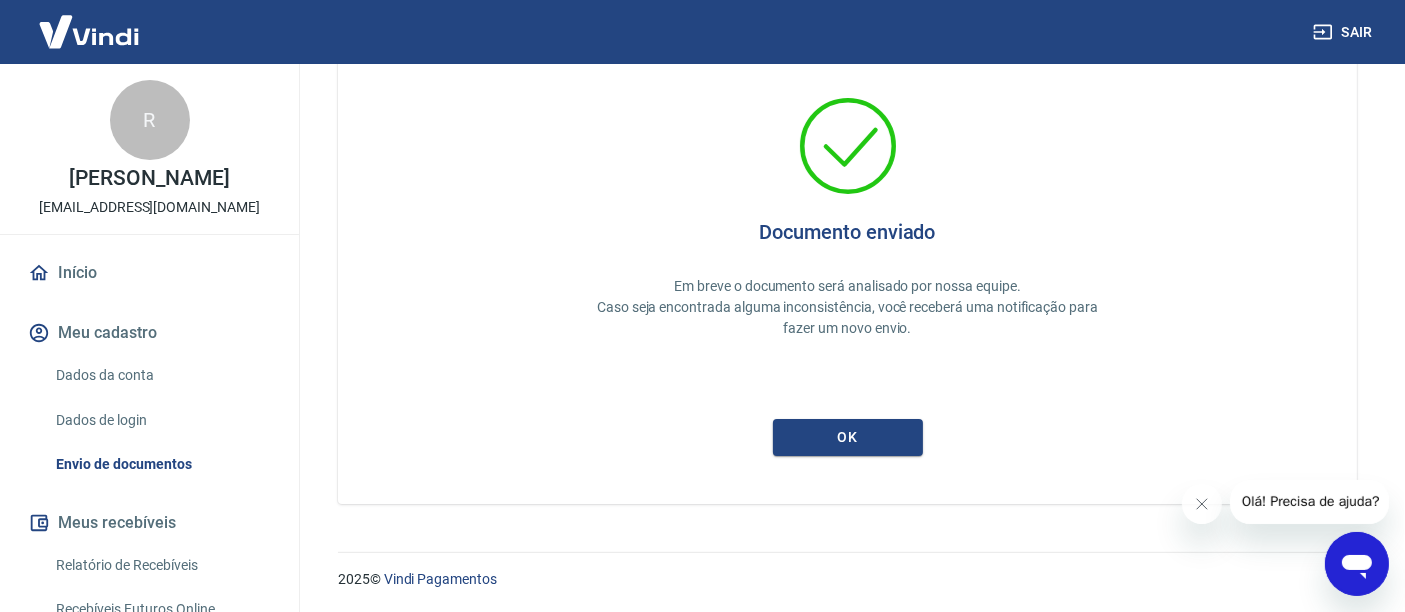 scroll, scrollTop: 80, scrollLeft: 0, axis: vertical 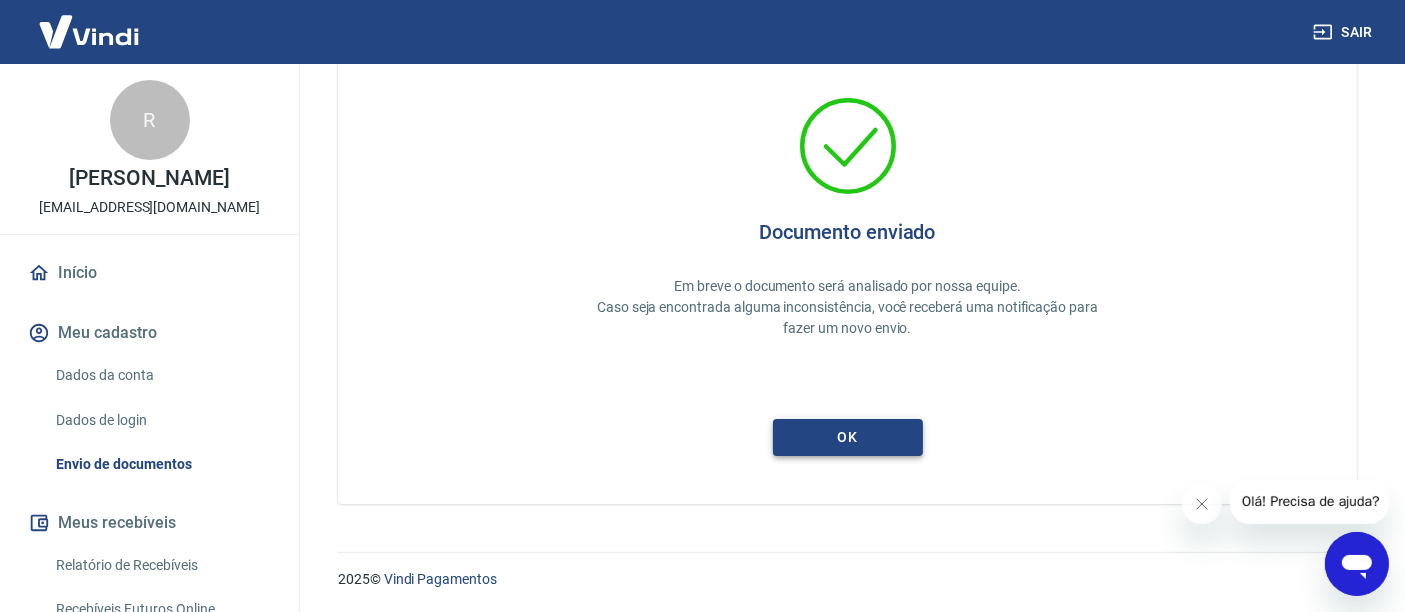 click on "ok" at bounding box center [848, 437] 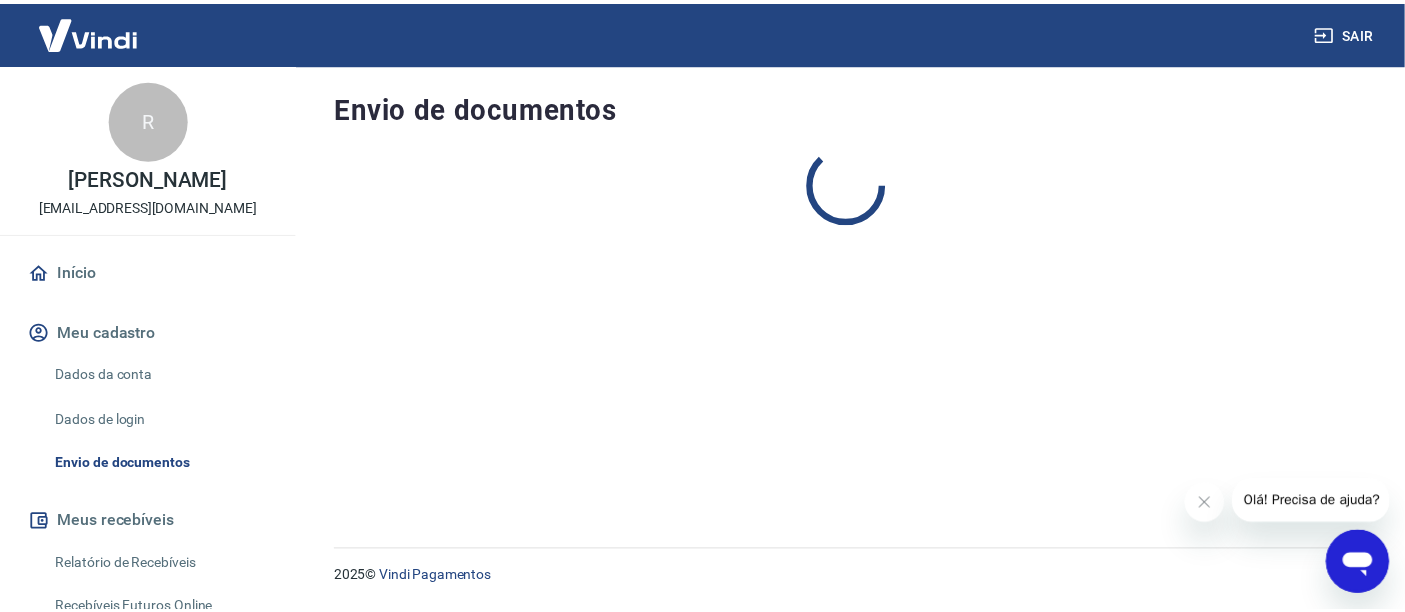 scroll, scrollTop: 0, scrollLeft: 0, axis: both 